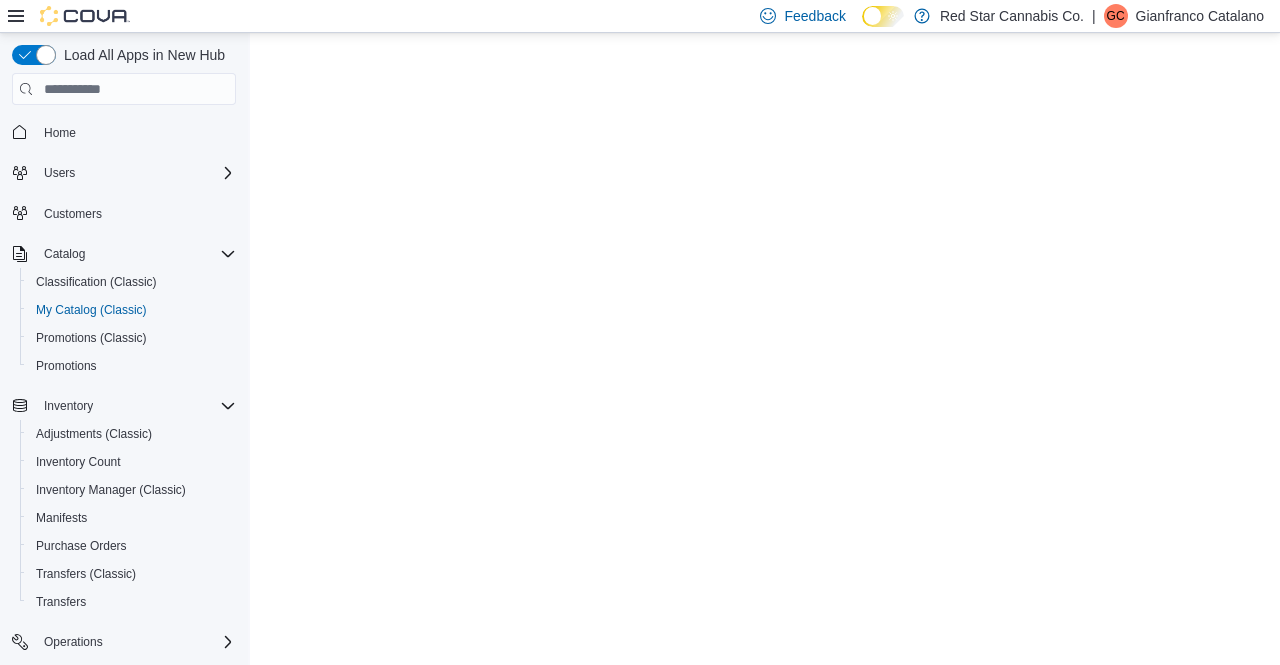 scroll, scrollTop: 0, scrollLeft: 0, axis: both 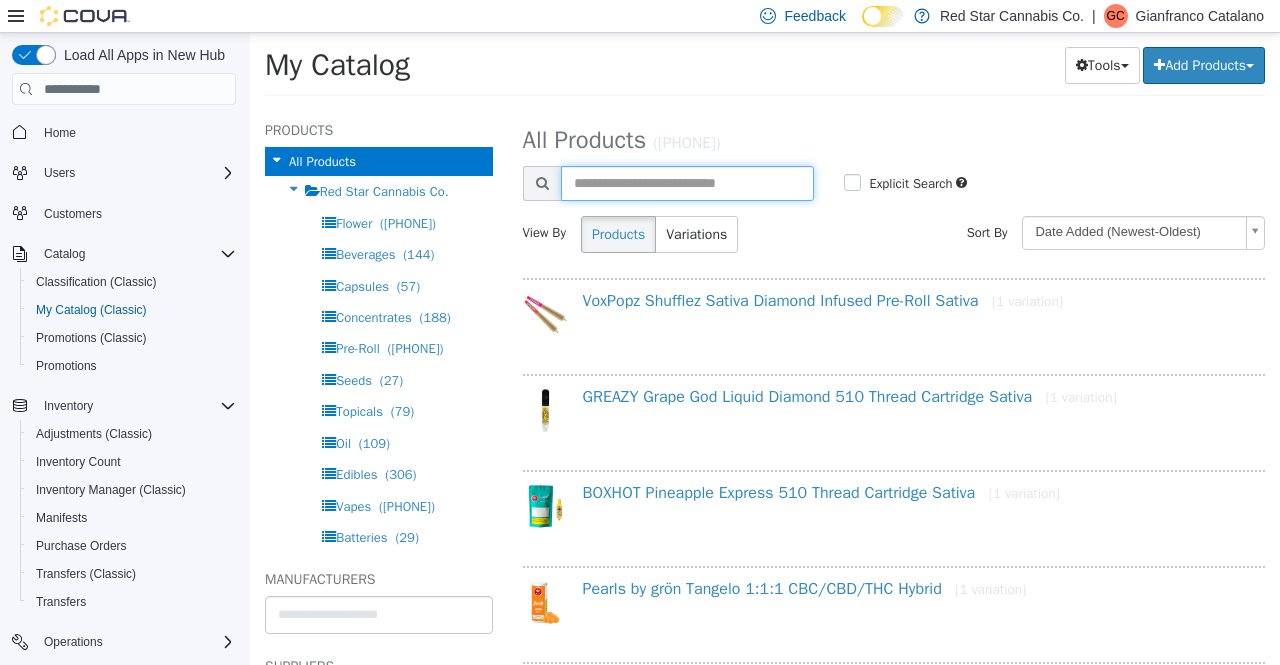 click at bounding box center [688, 183] 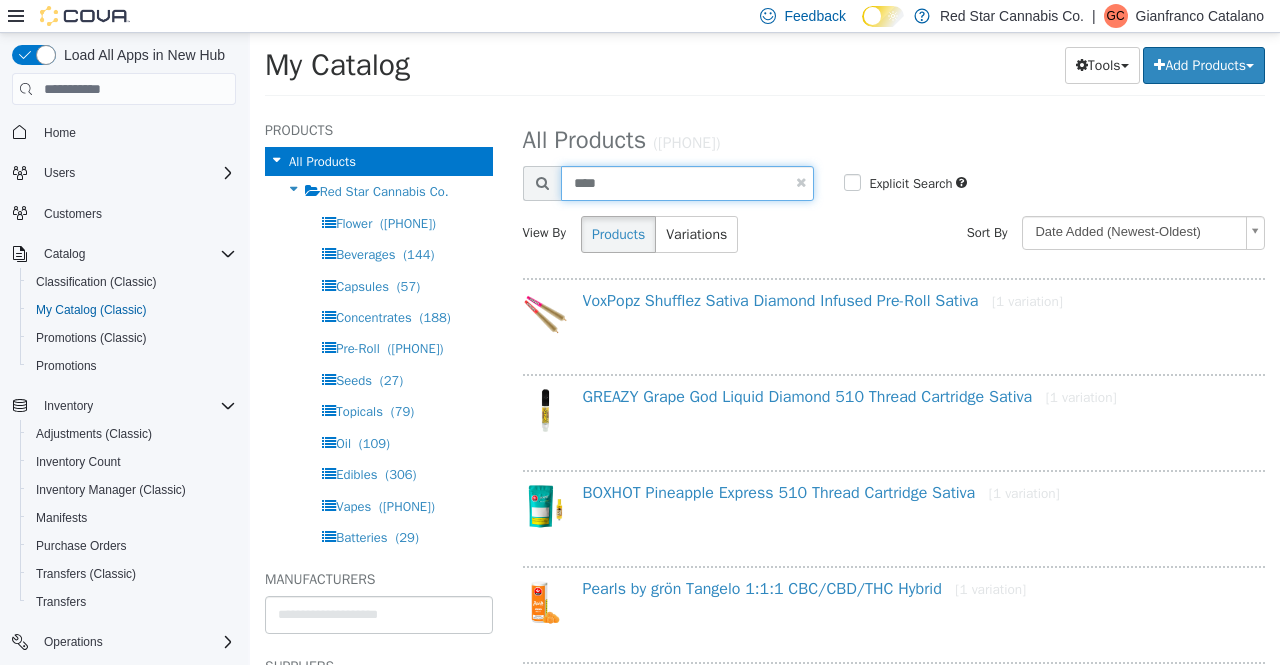 type on "****" 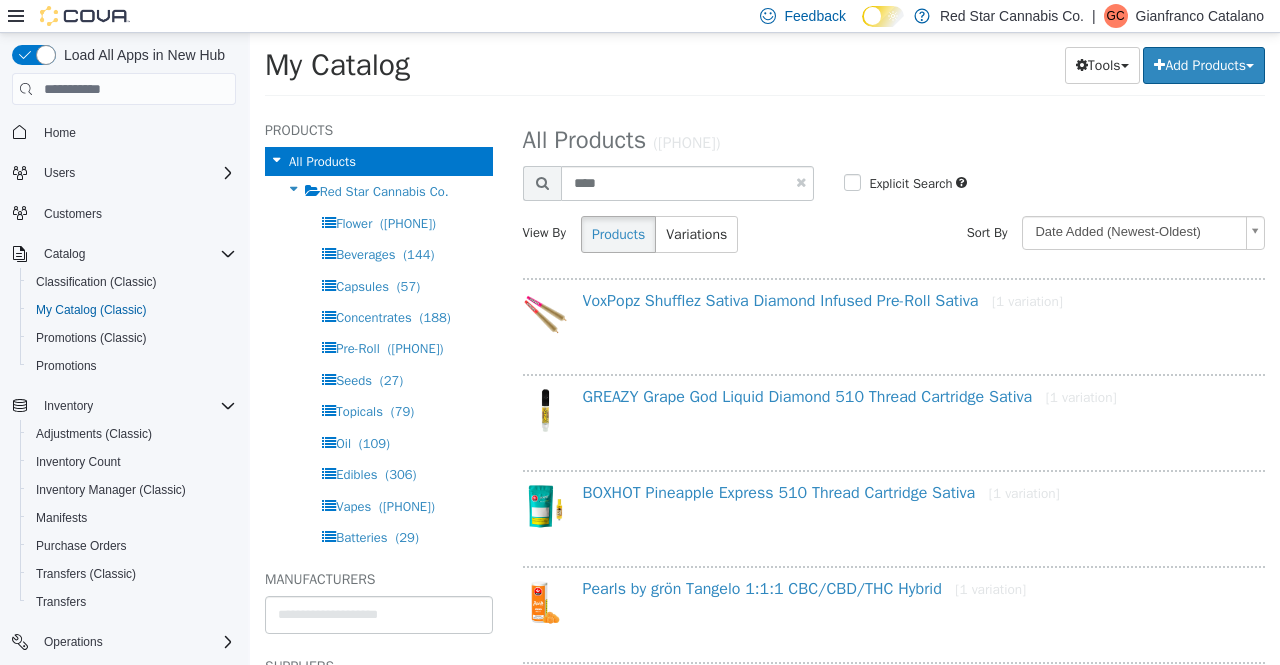 select on "**********" 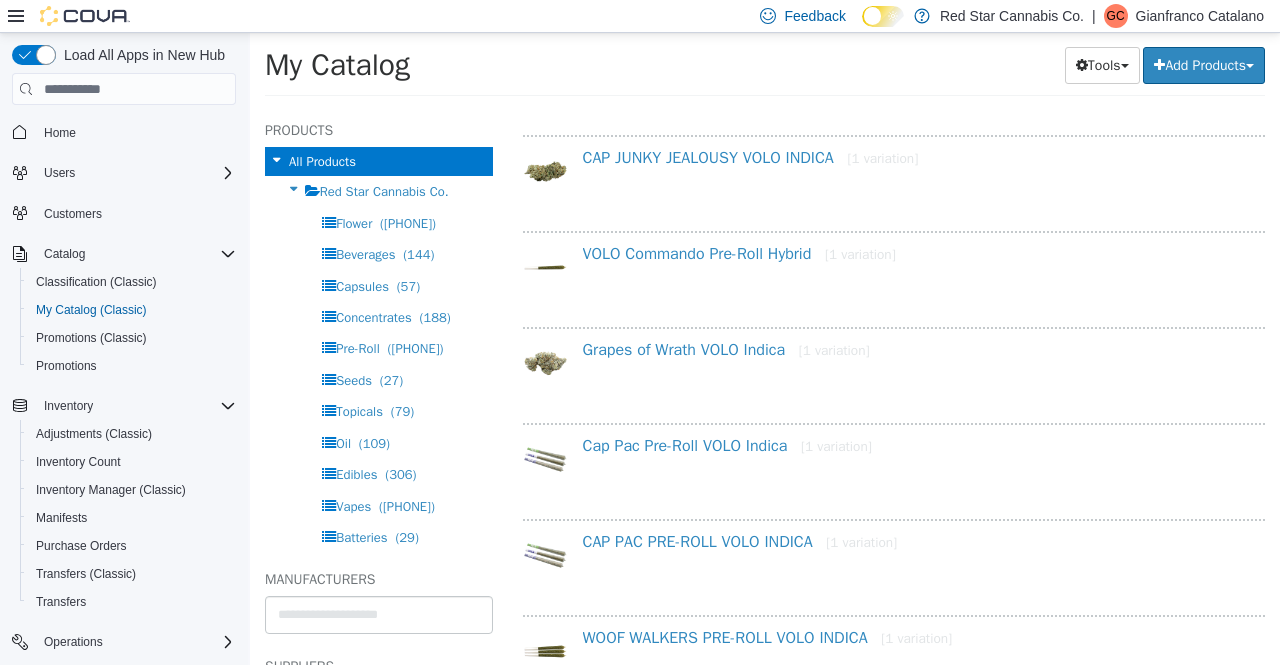 scroll, scrollTop: 623, scrollLeft: 0, axis: vertical 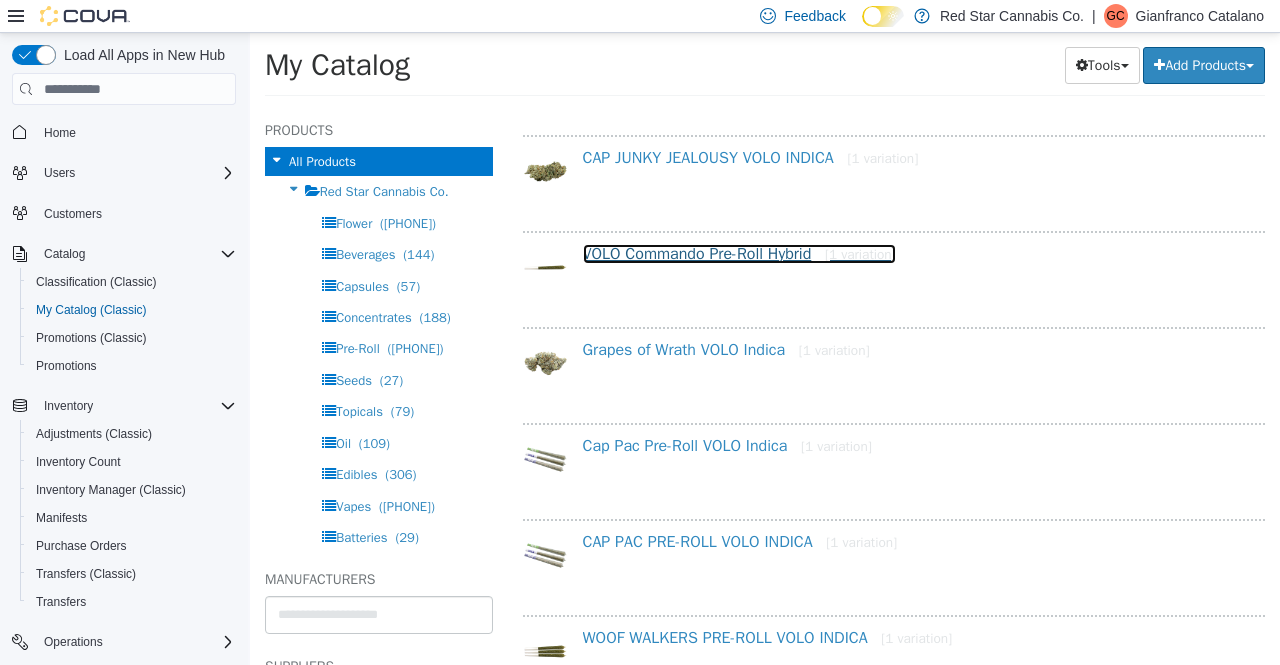 click on "VOLO Commando Pre-Roll Hybrid
[1 variation]" at bounding box center (739, 254) 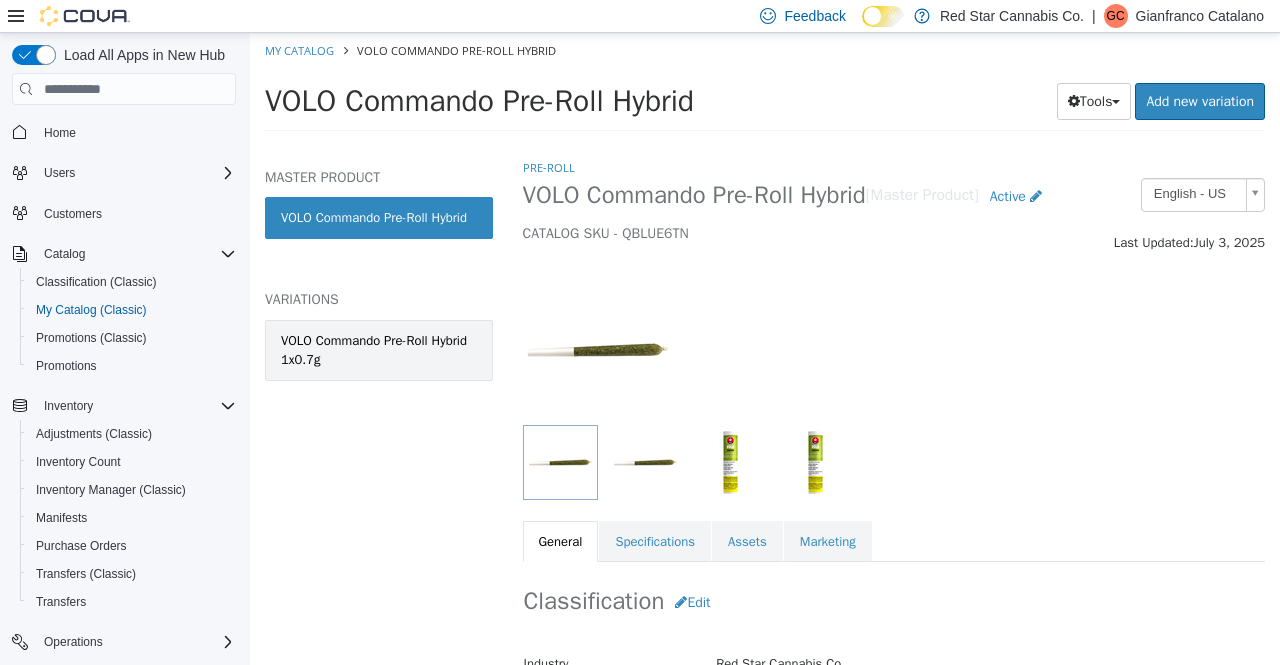 click on "VOLO Commando Pre-Roll Hybrid 1x0.7g" at bounding box center [379, 350] 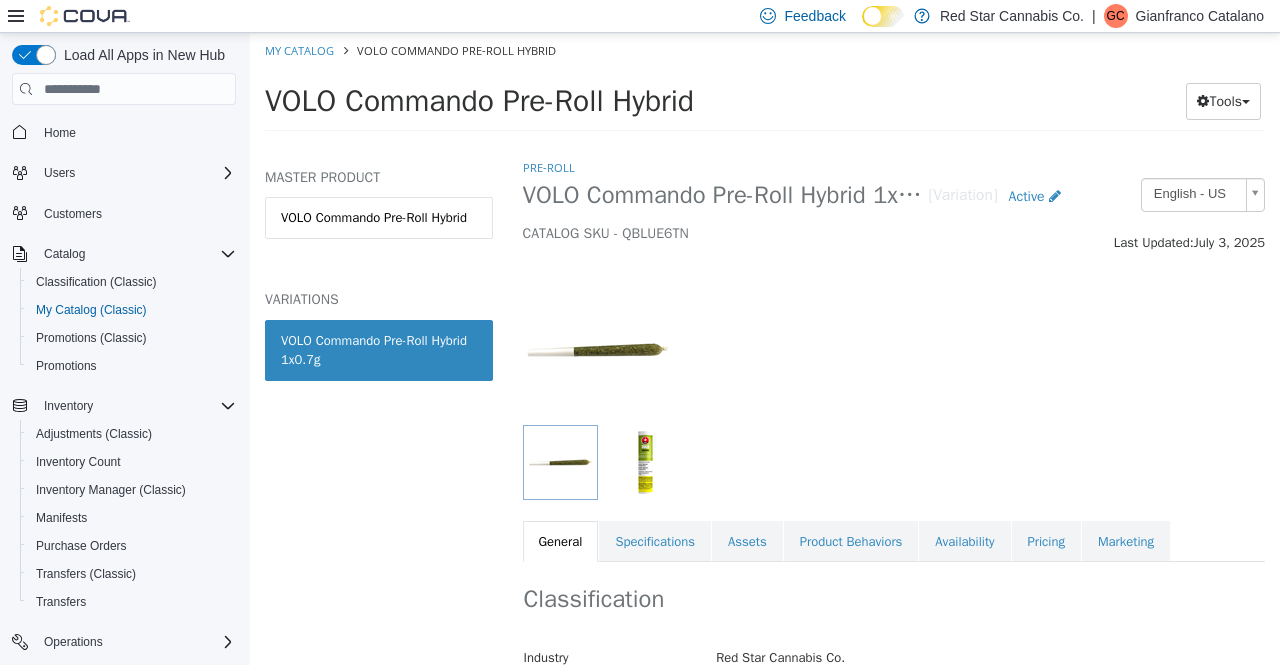 scroll, scrollTop: 215, scrollLeft: 0, axis: vertical 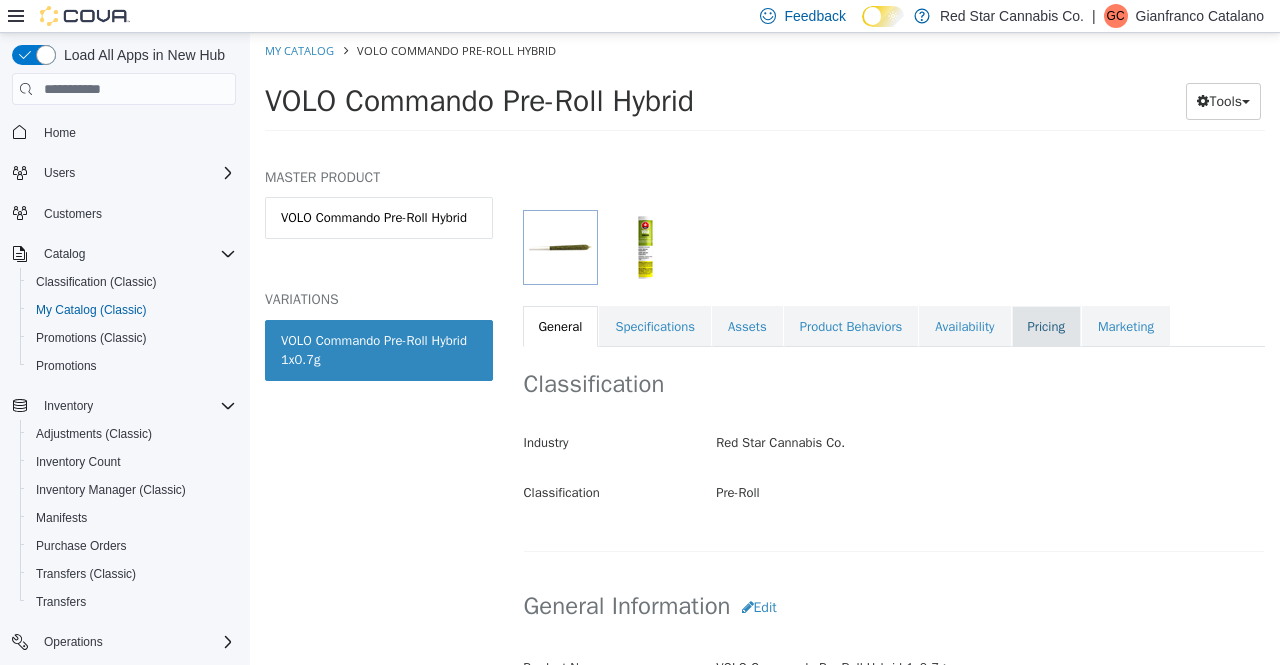 click on "Pricing" at bounding box center [1046, 327] 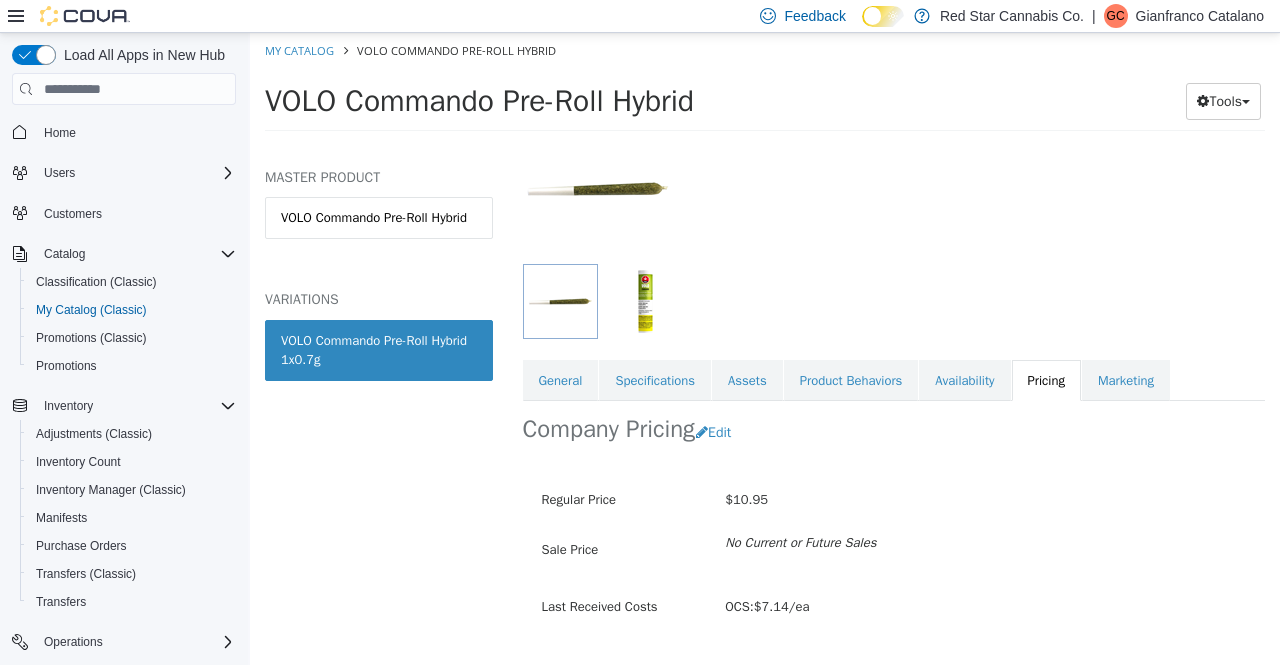 scroll, scrollTop: 210, scrollLeft: 0, axis: vertical 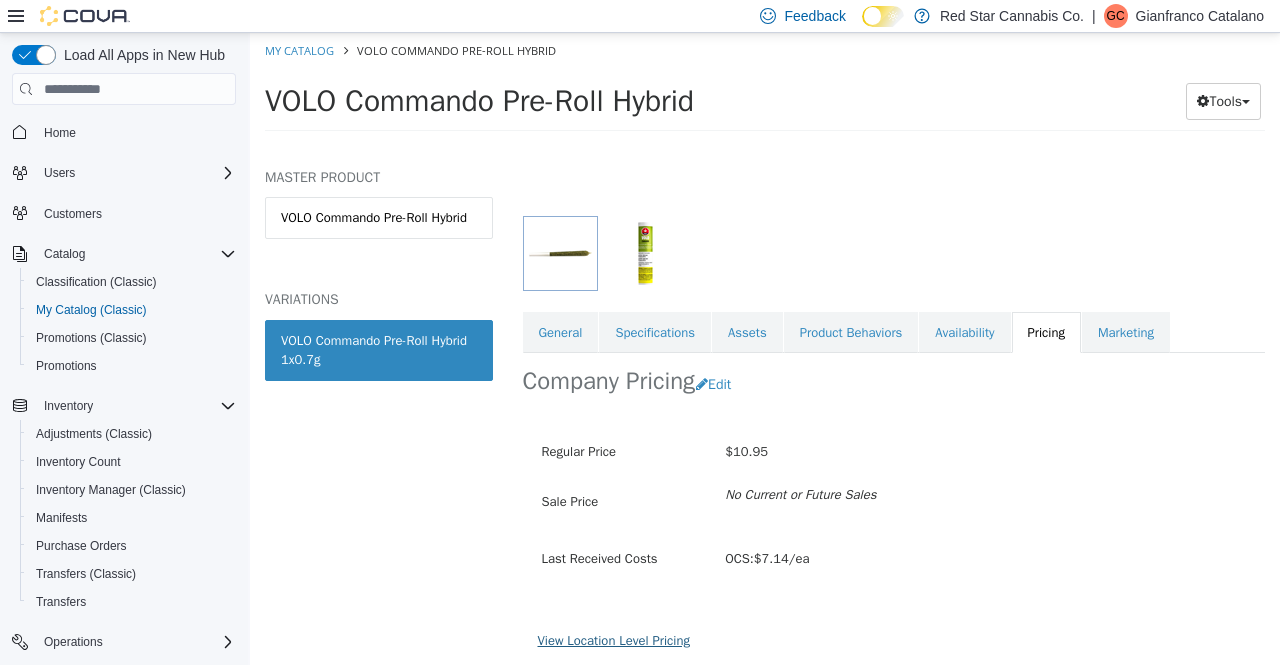 click on "View Location Level Pricing" at bounding box center (614, 640) 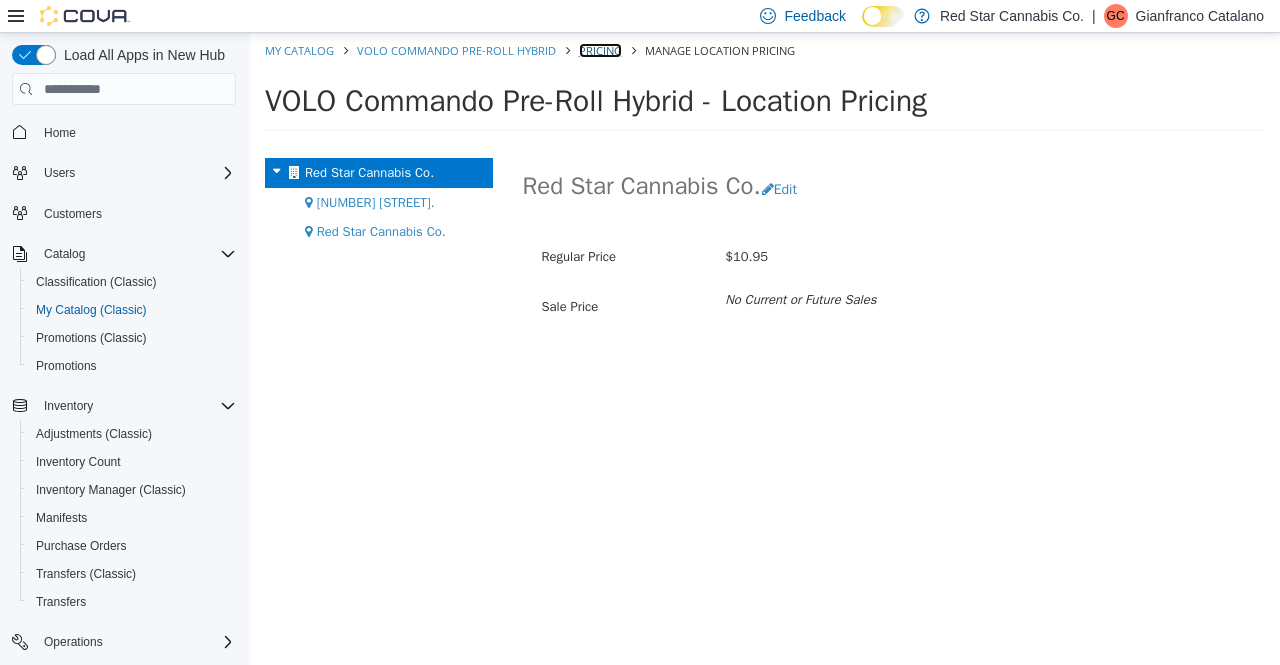 click on "Pricing" at bounding box center (600, 50) 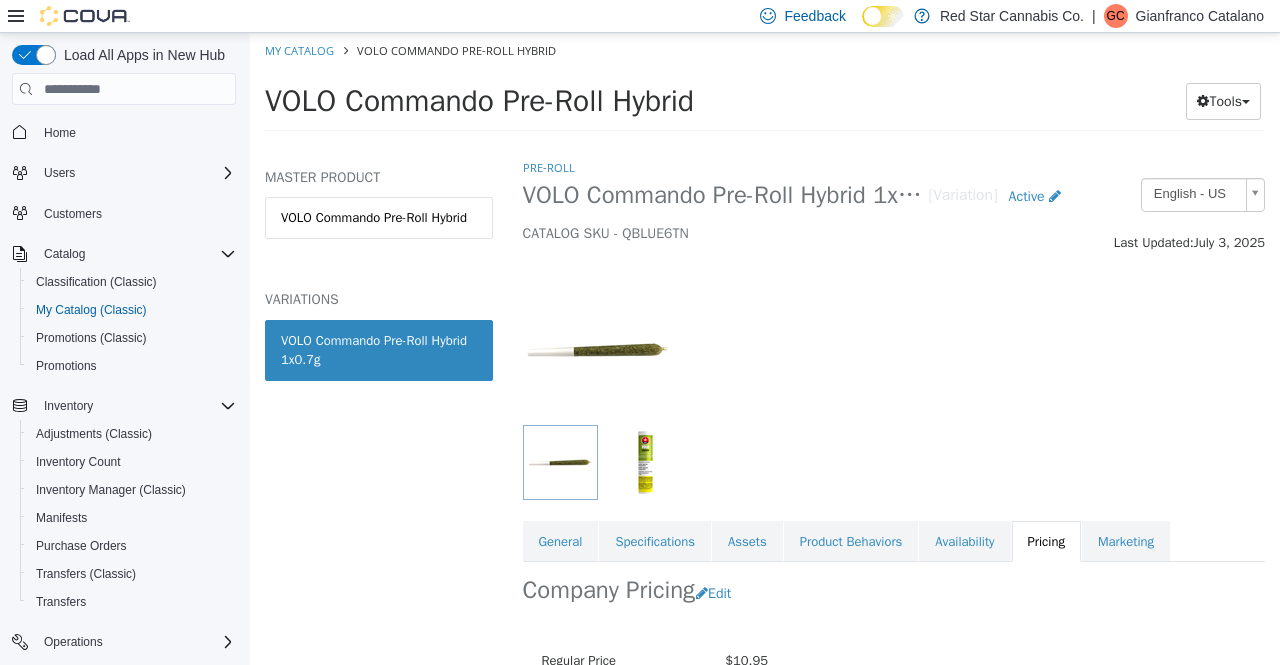 scroll, scrollTop: 210, scrollLeft: 0, axis: vertical 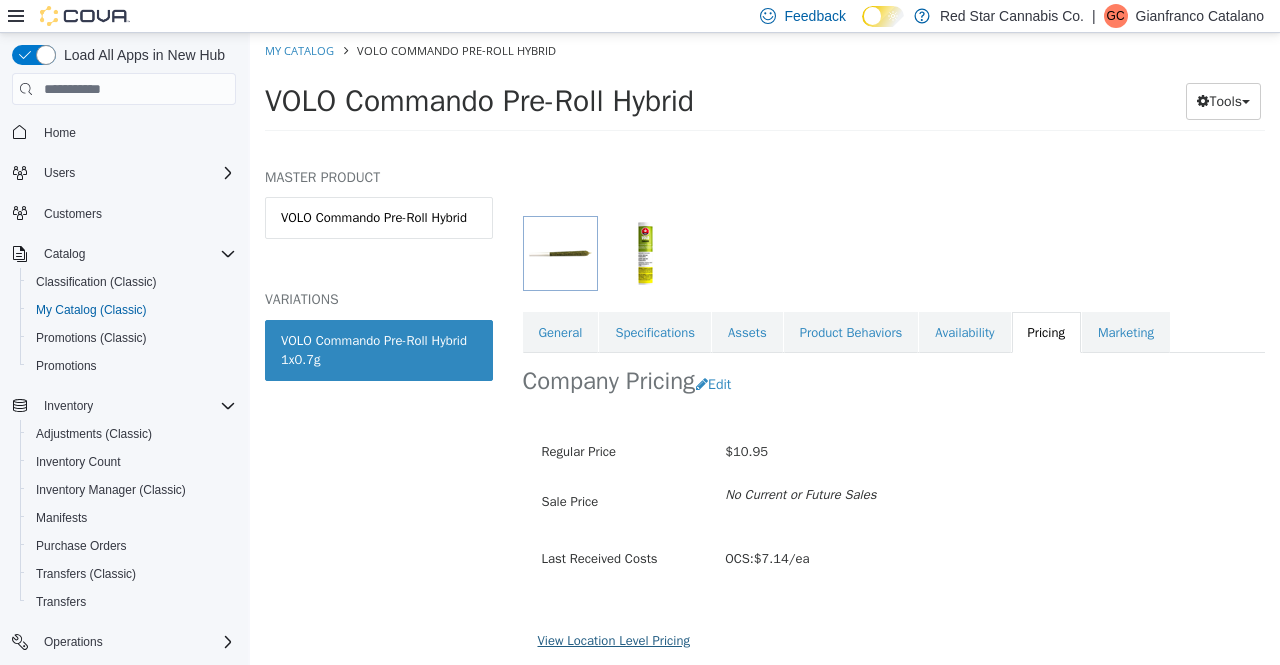 click on "View Location Level Pricing" at bounding box center [614, 640] 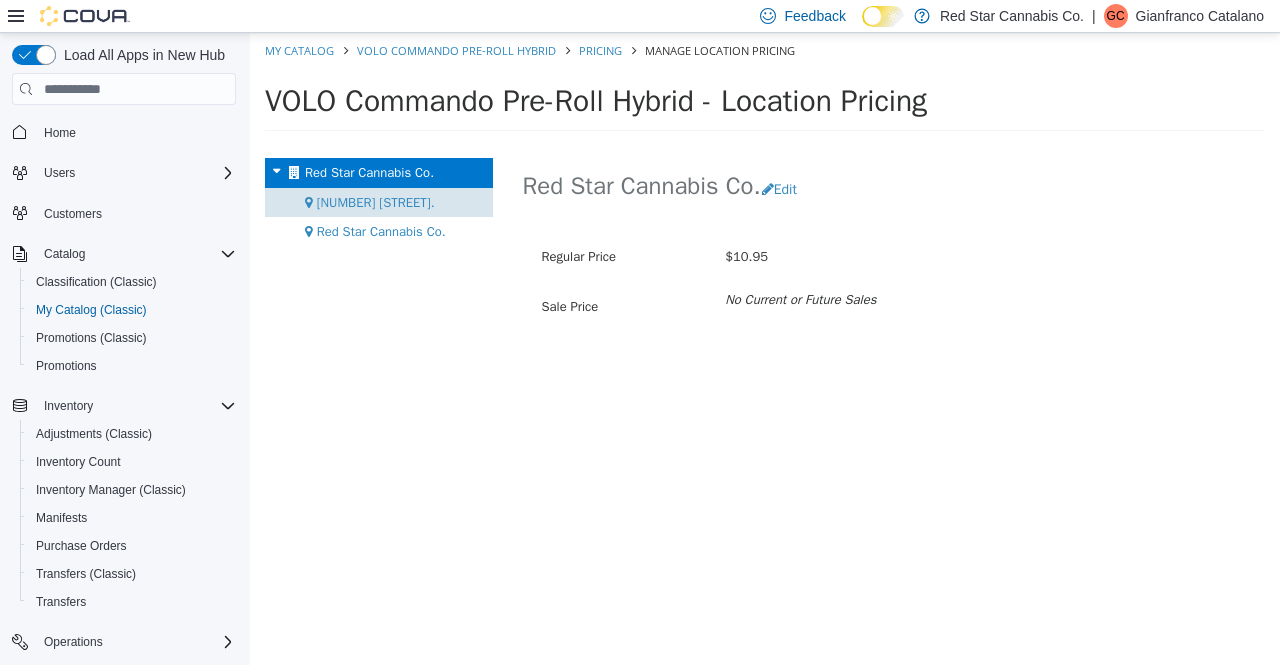 click on "[NUMBER] [STREET]." at bounding box center [376, 202] 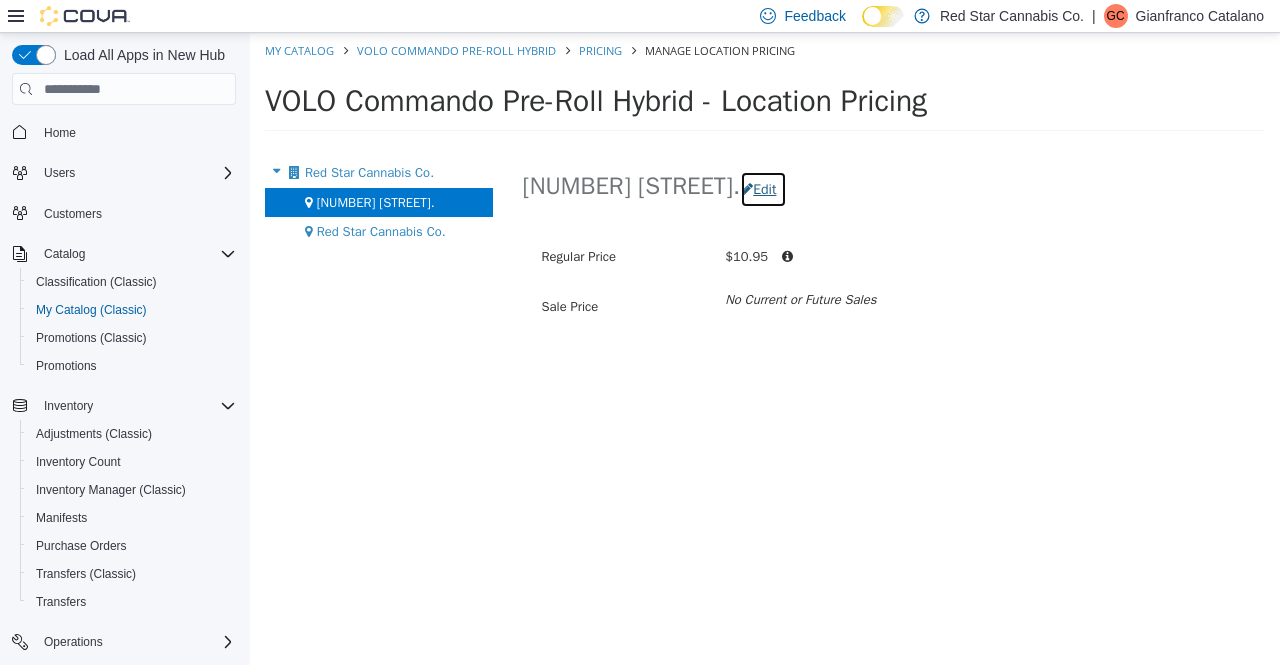 click on "Edit" at bounding box center (763, 189) 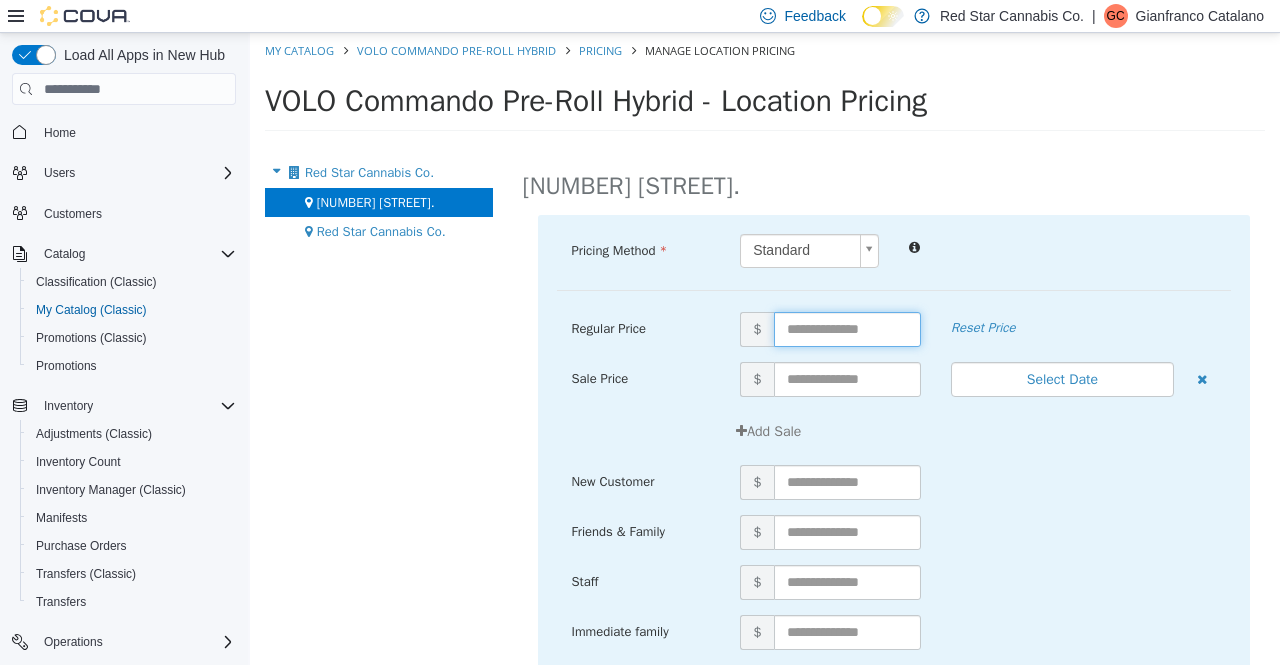 click at bounding box center (847, 329) 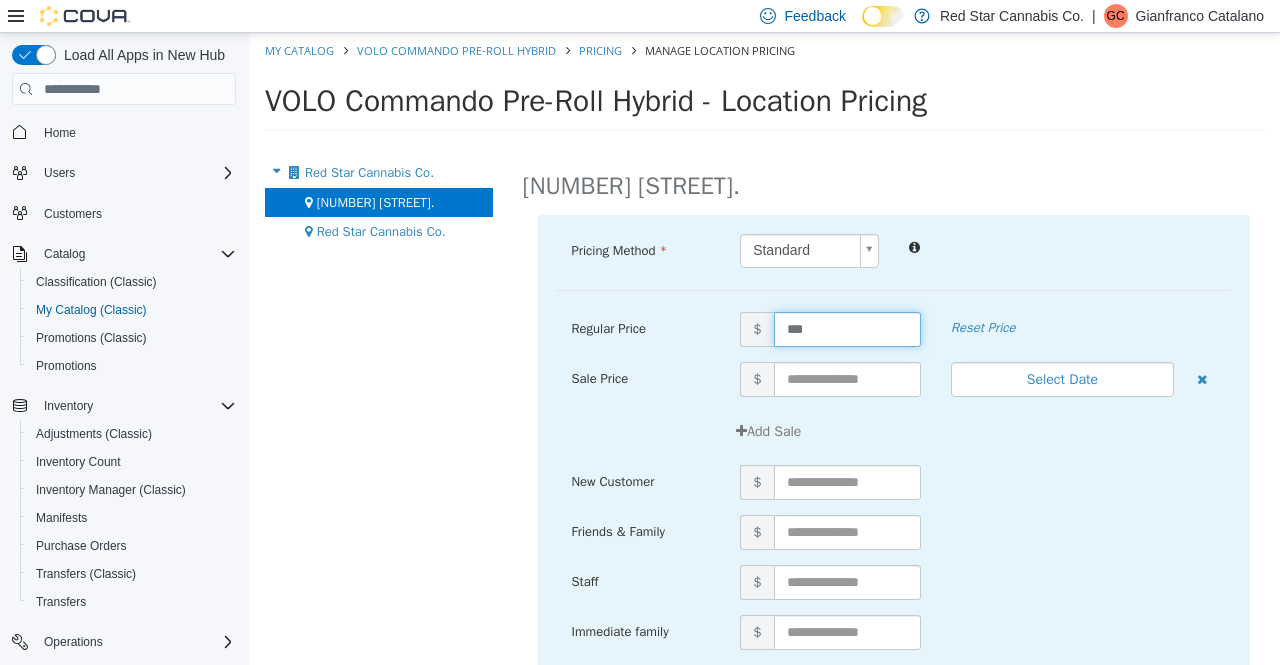 type on "****" 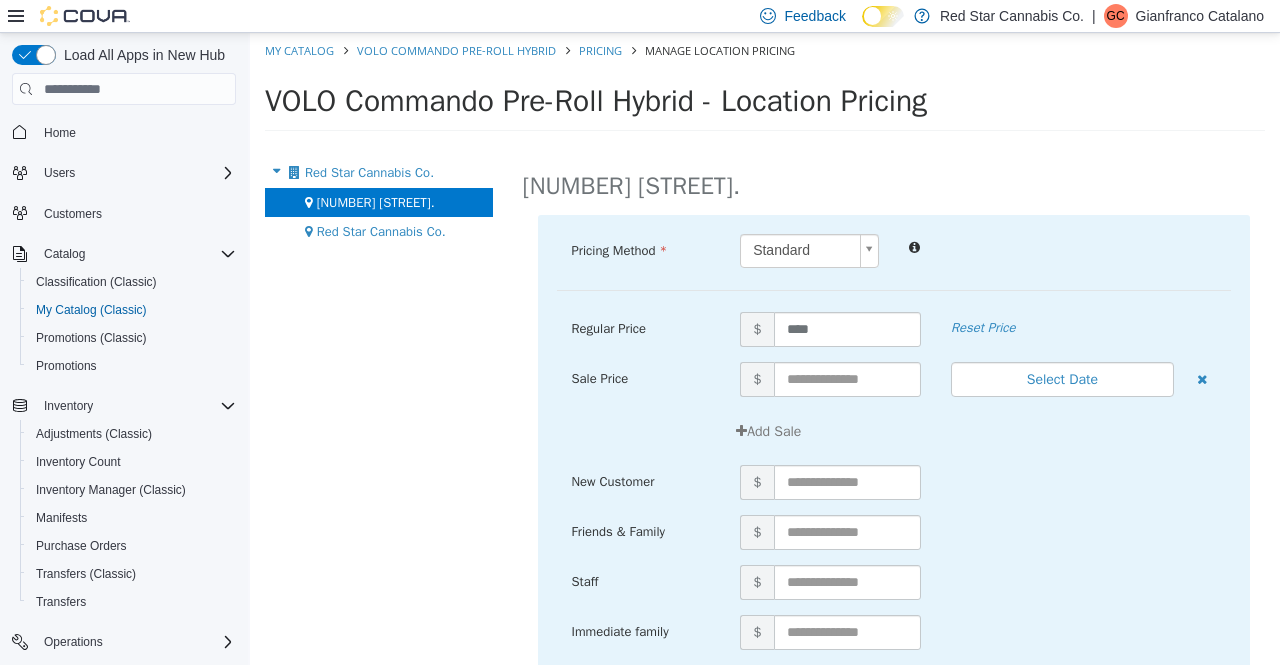 click on "Pricing Method     Standard                             * Regular Price $ **** Reset Price Sale Price $ Select Date     (UTC-4) [CITY]                                Add Sale New Customer $ Friends & Family $ Staff $ Immediate family $ loyalty rewards  $ inventory adjustments $ Cancel Save" at bounding box center (894, 518) 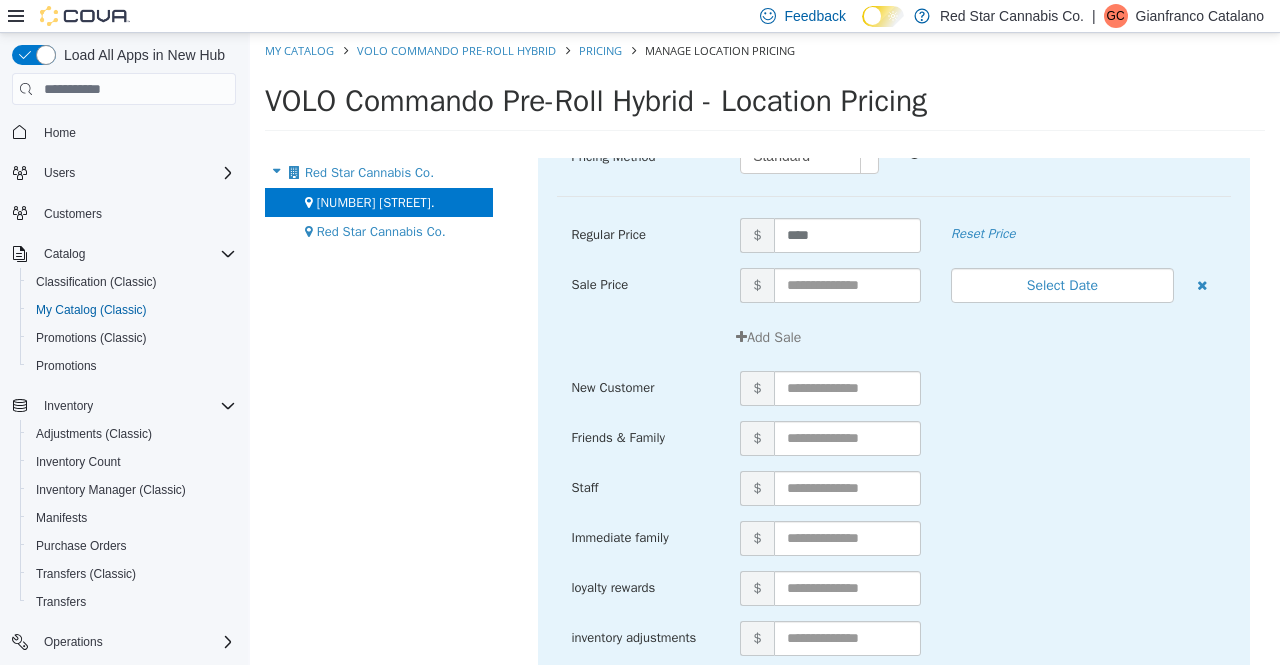 scroll, scrollTop: 187, scrollLeft: 0, axis: vertical 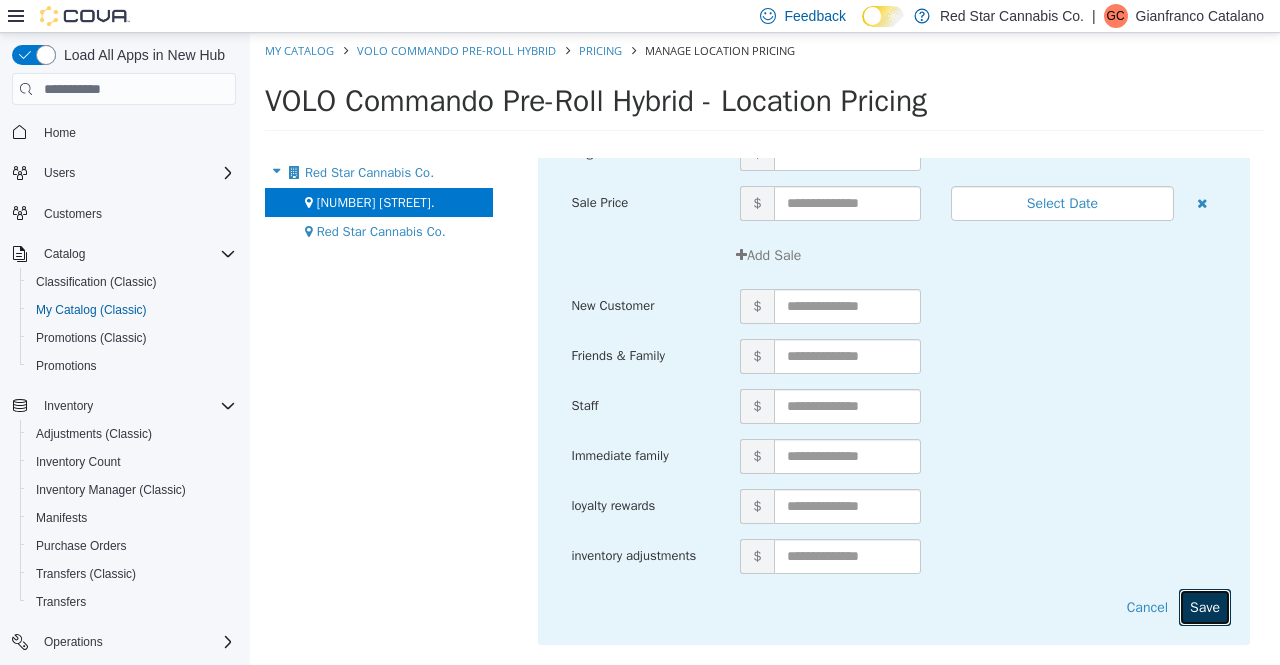 click on "Save" at bounding box center (1205, 607) 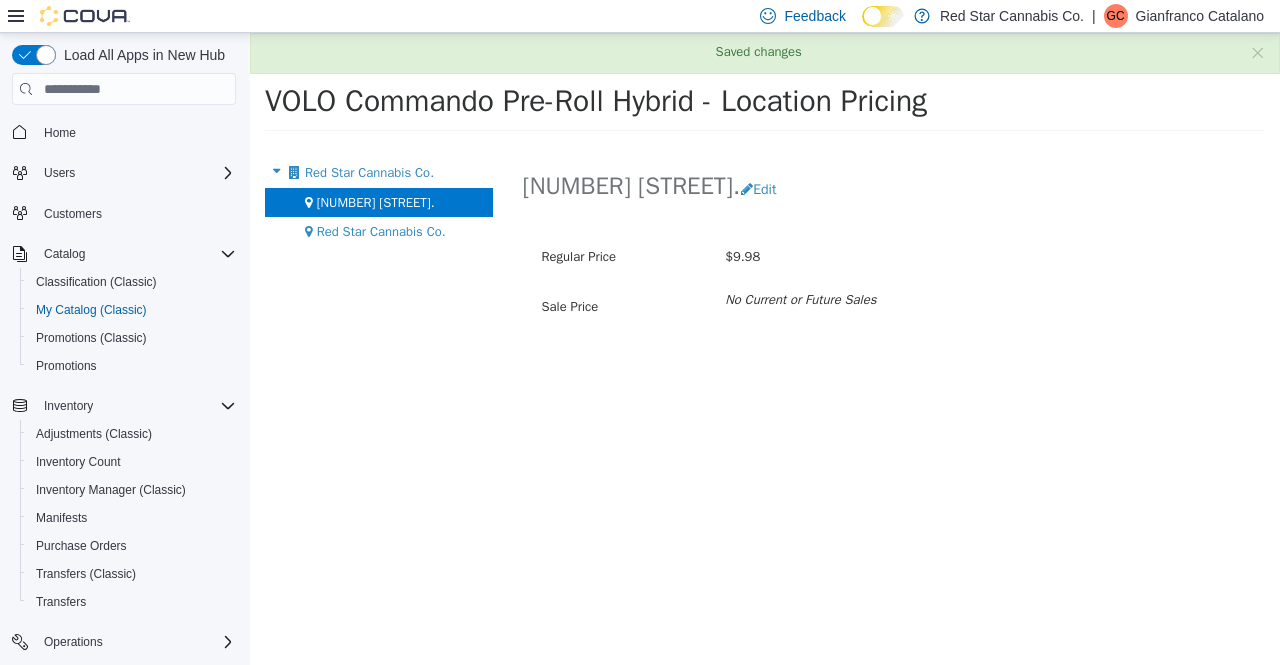 scroll, scrollTop: 0, scrollLeft: 0, axis: both 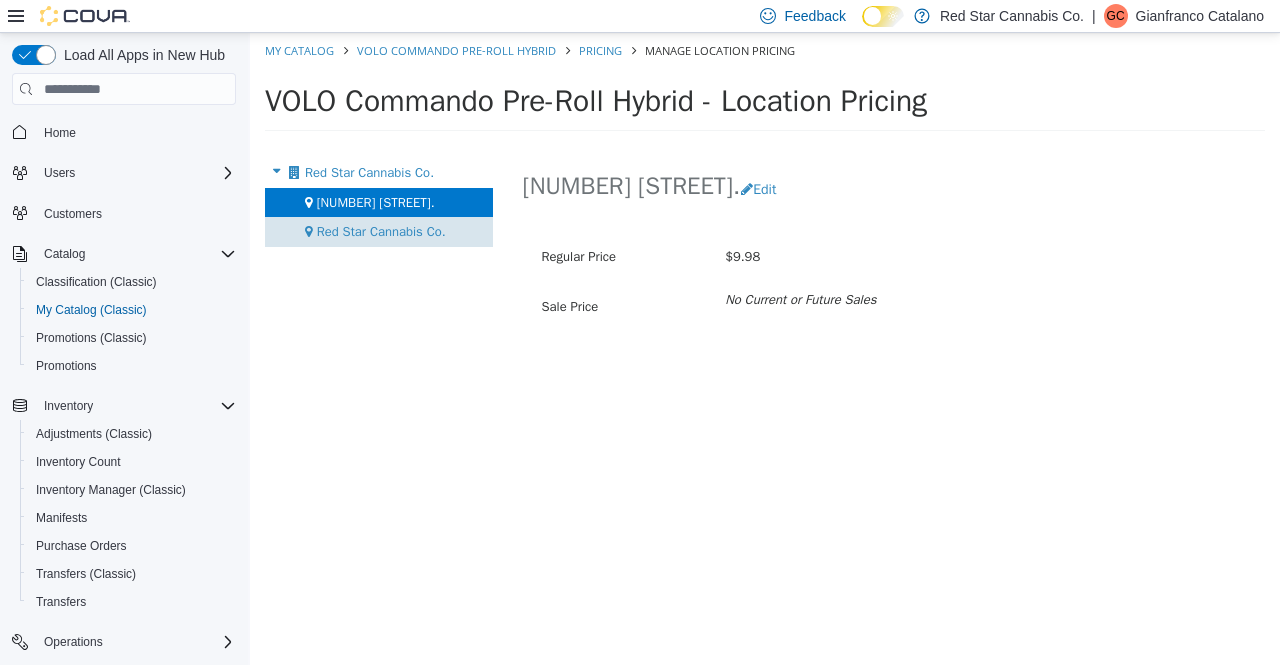 click on "Red Star Cannabis Co." at bounding box center (381, 231) 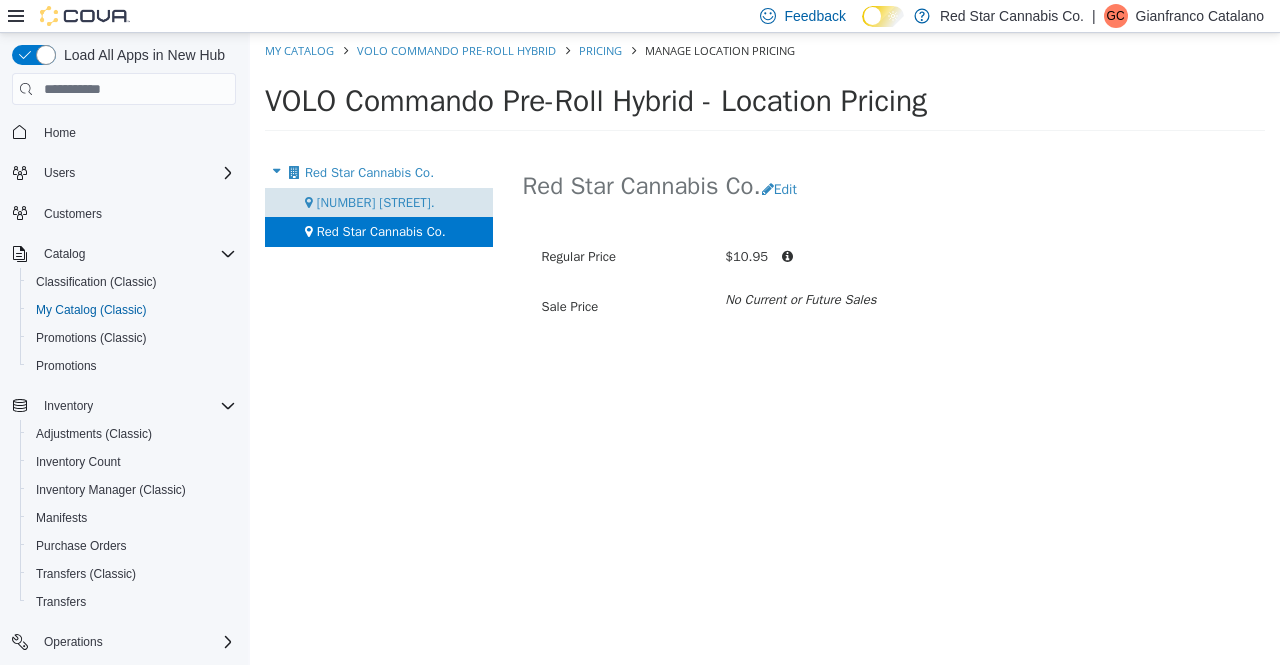 click on "[NUMBER] [STREET]." at bounding box center (379, 203) 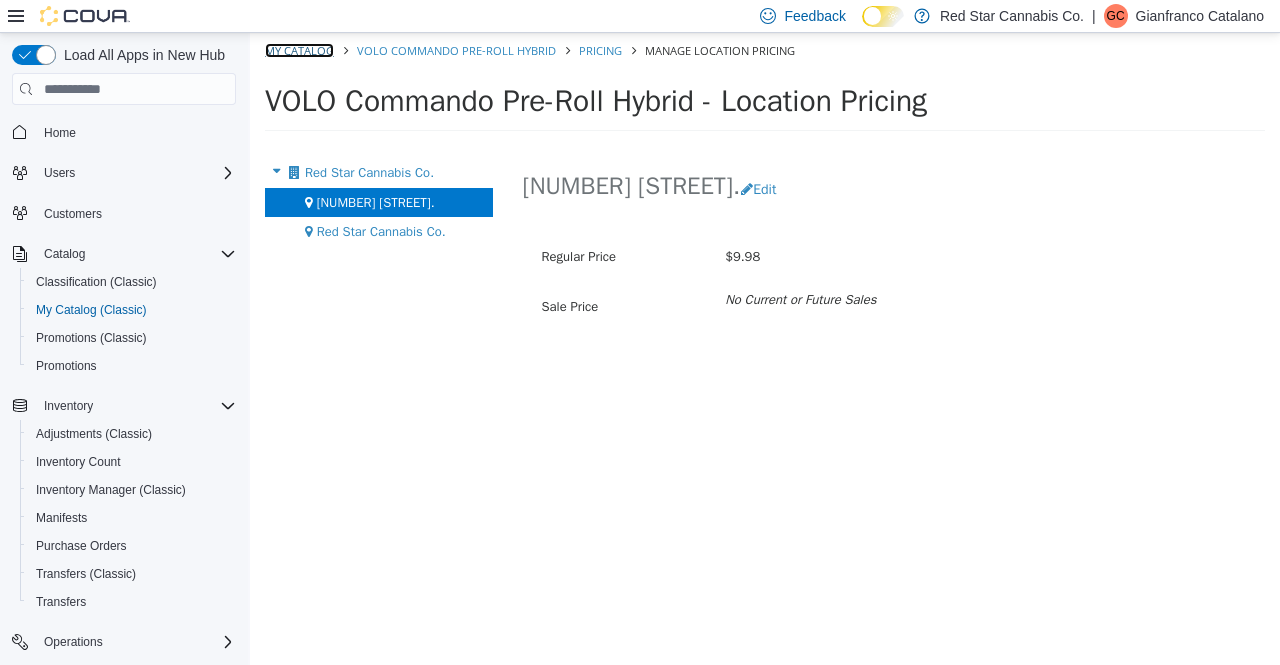 click on "My Catalog" at bounding box center (299, 50) 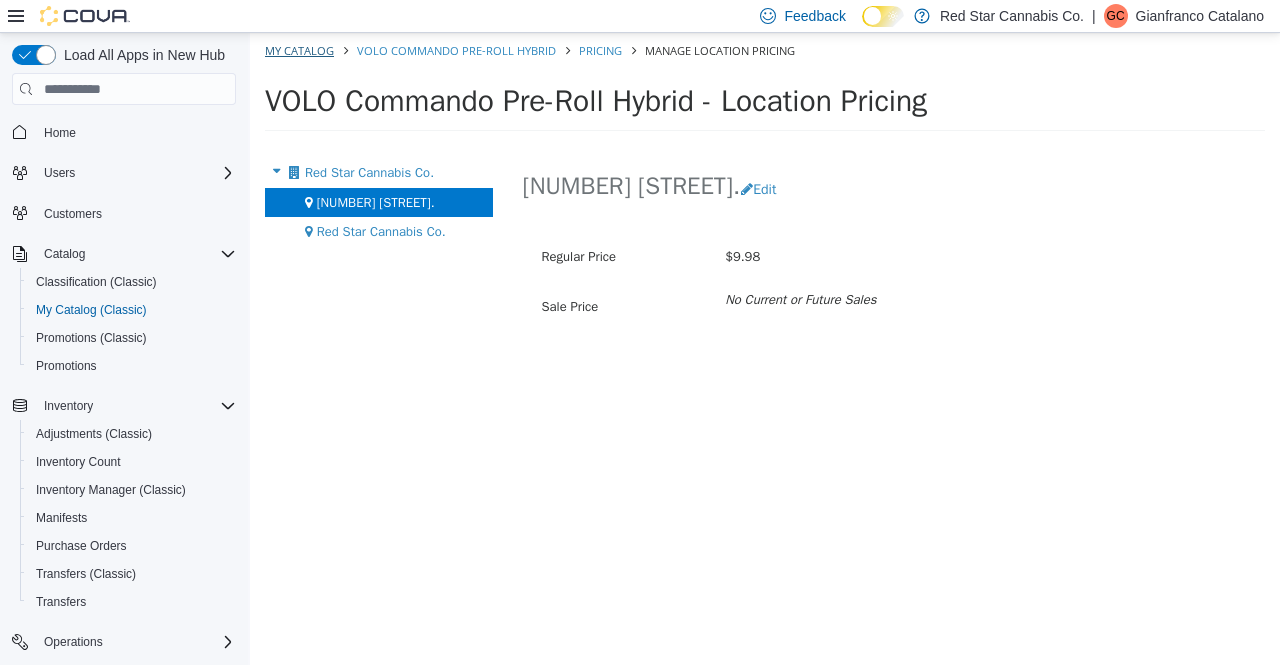 select on "**********" 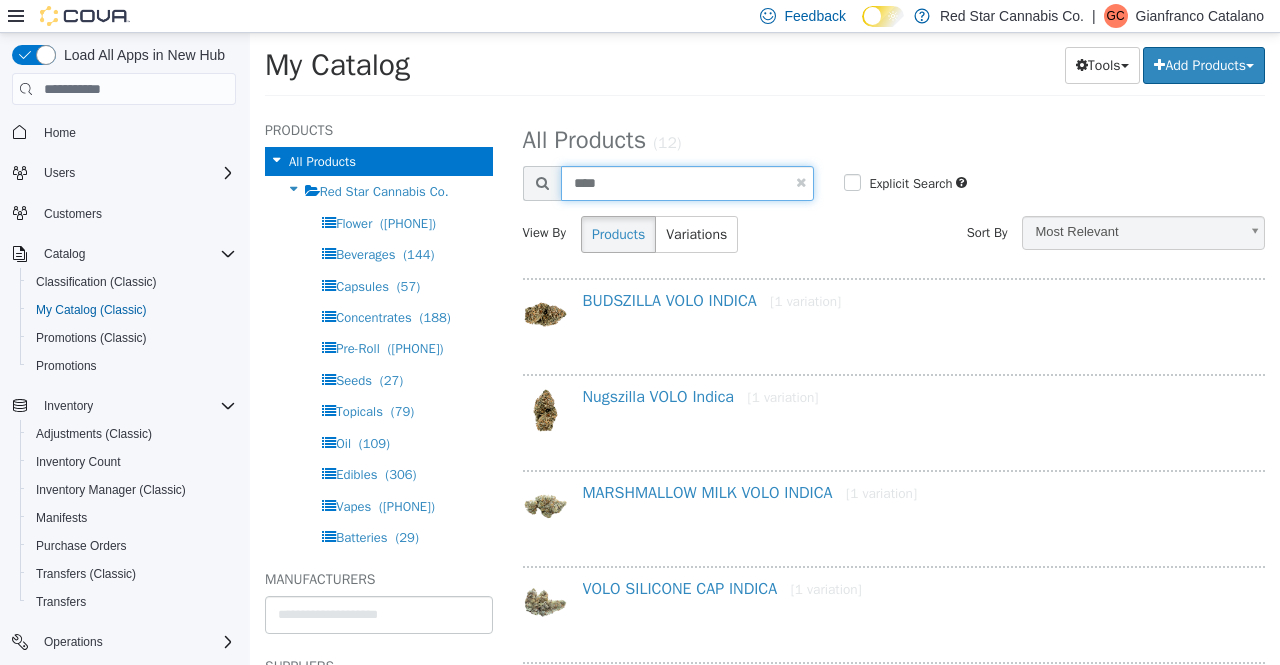 click on "****" at bounding box center (688, 183) 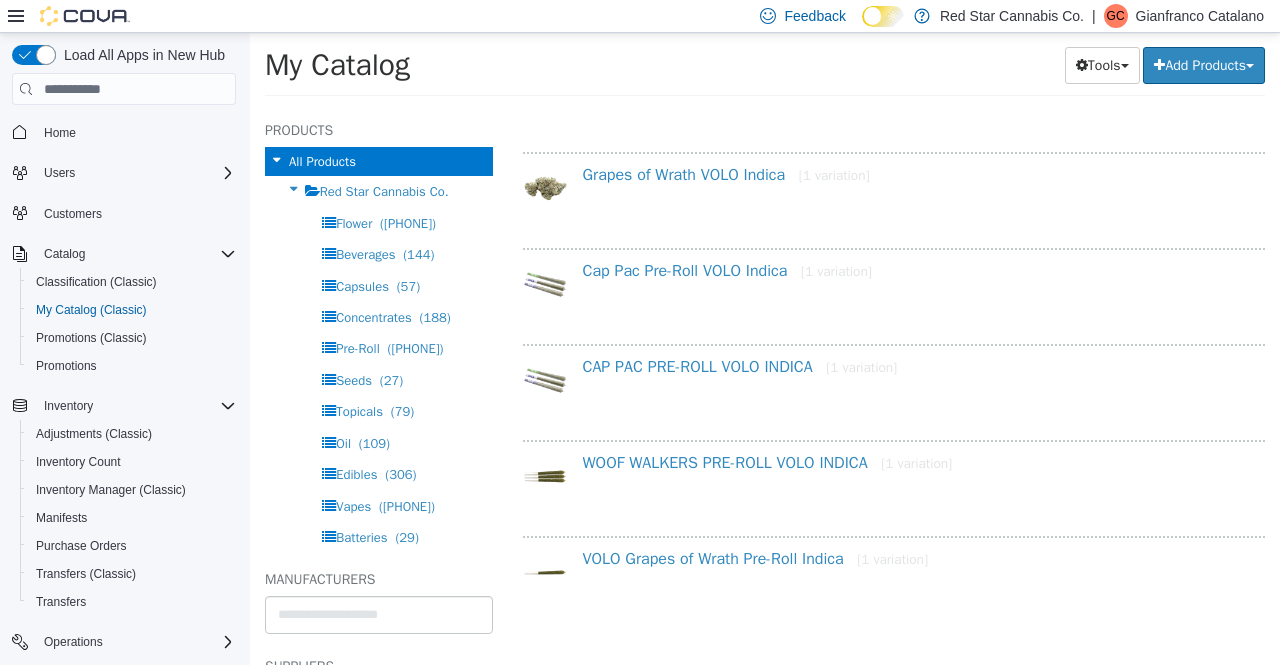 scroll, scrollTop: 801, scrollLeft: 0, axis: vertical 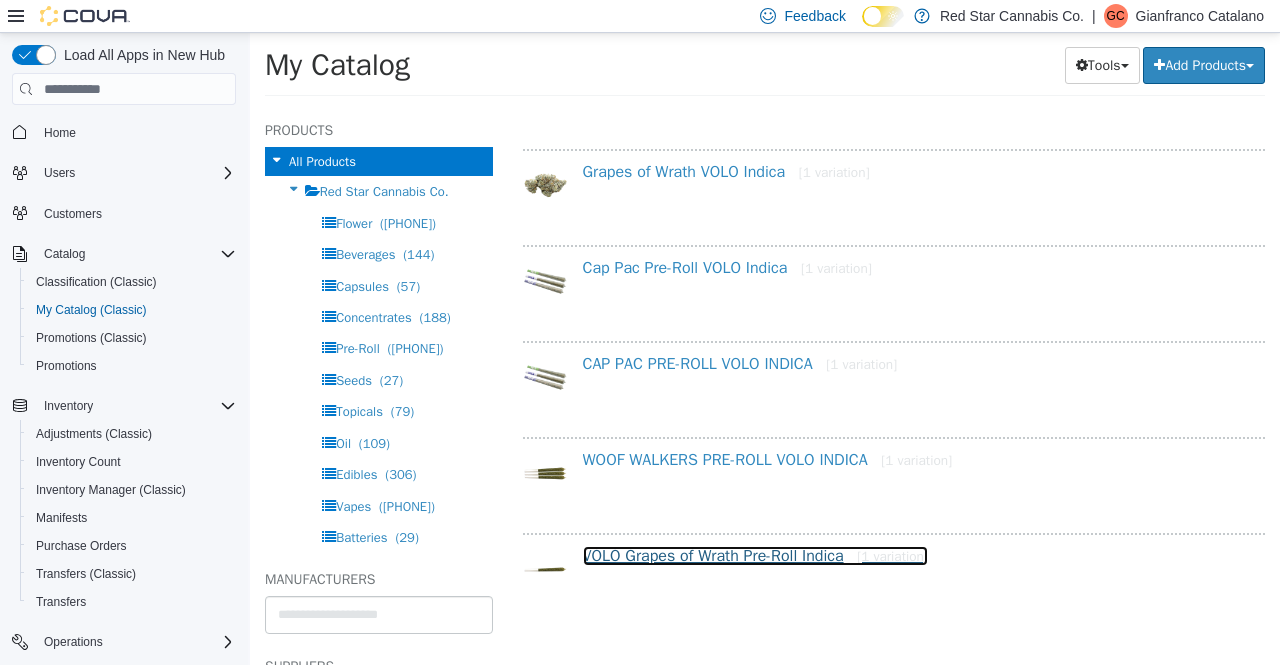 click on "VOLO Grapes of Wrath Pre-Roll Indica
[1 variation]" at bounding box center (756, 556) 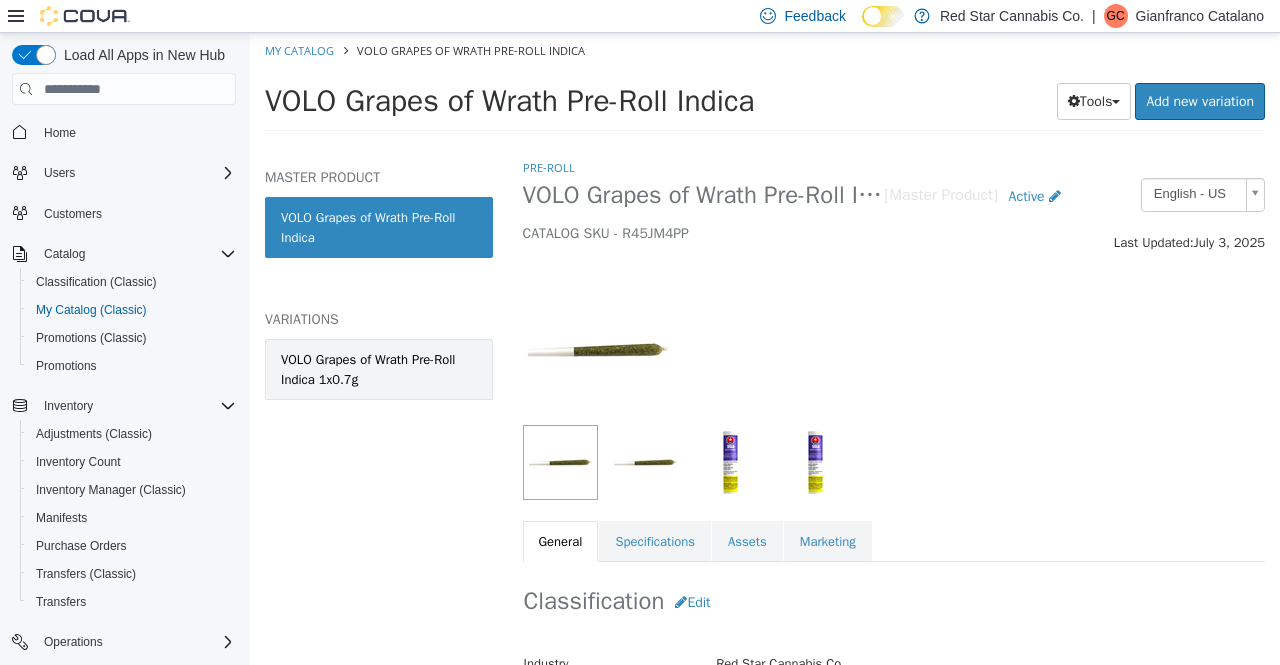 click on "VOLO Grapes of Wrath Pre-Roll Indica 1x0.7g" at bounding box center (379, 369) 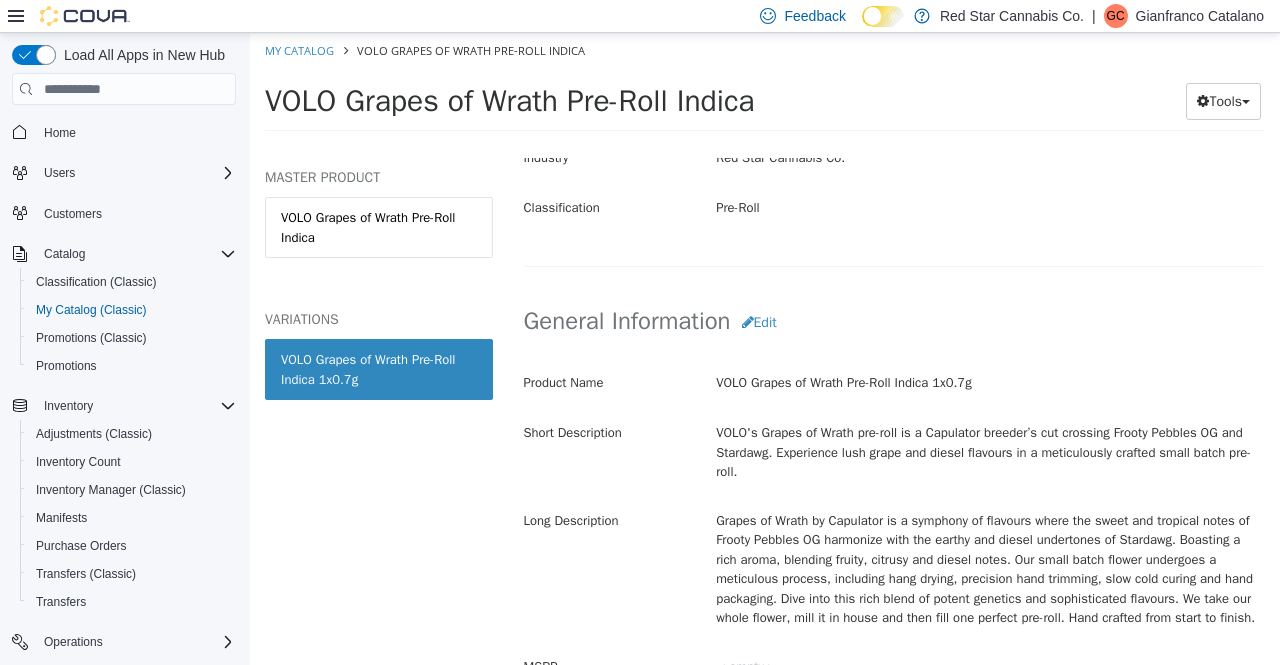 scroll, scrollTop: 0, scrollLeft: 0, axis: both 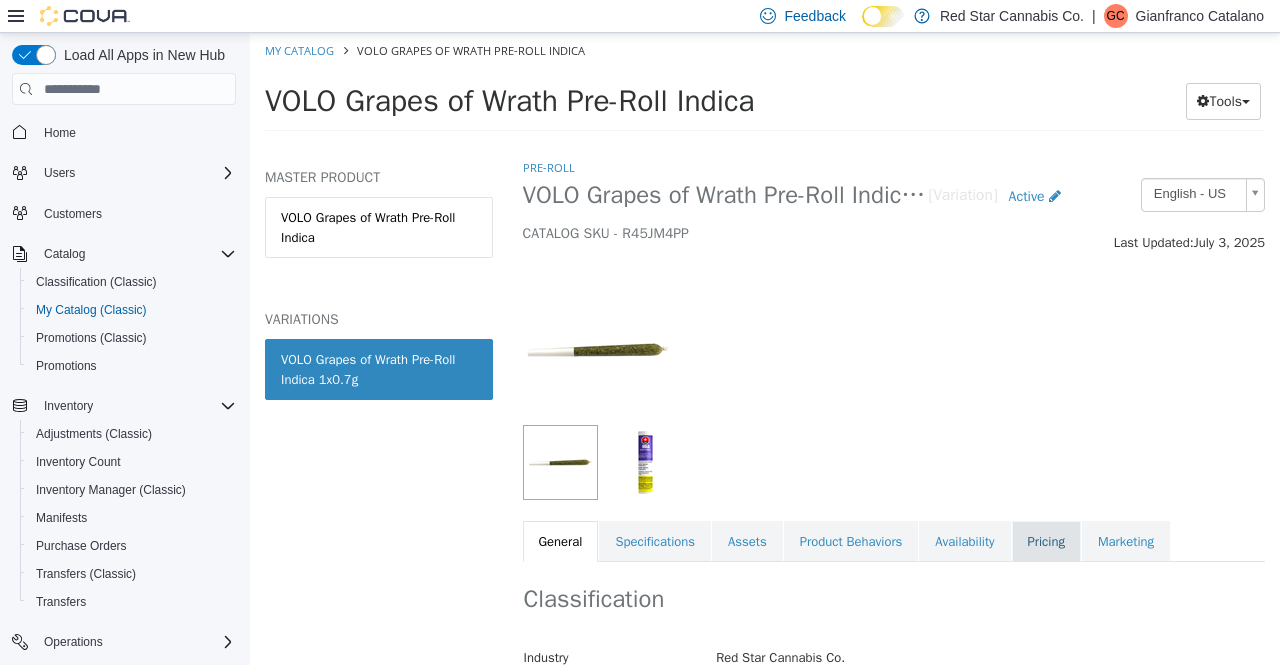 click on "Pricing" at bounding box center (1046, 542) 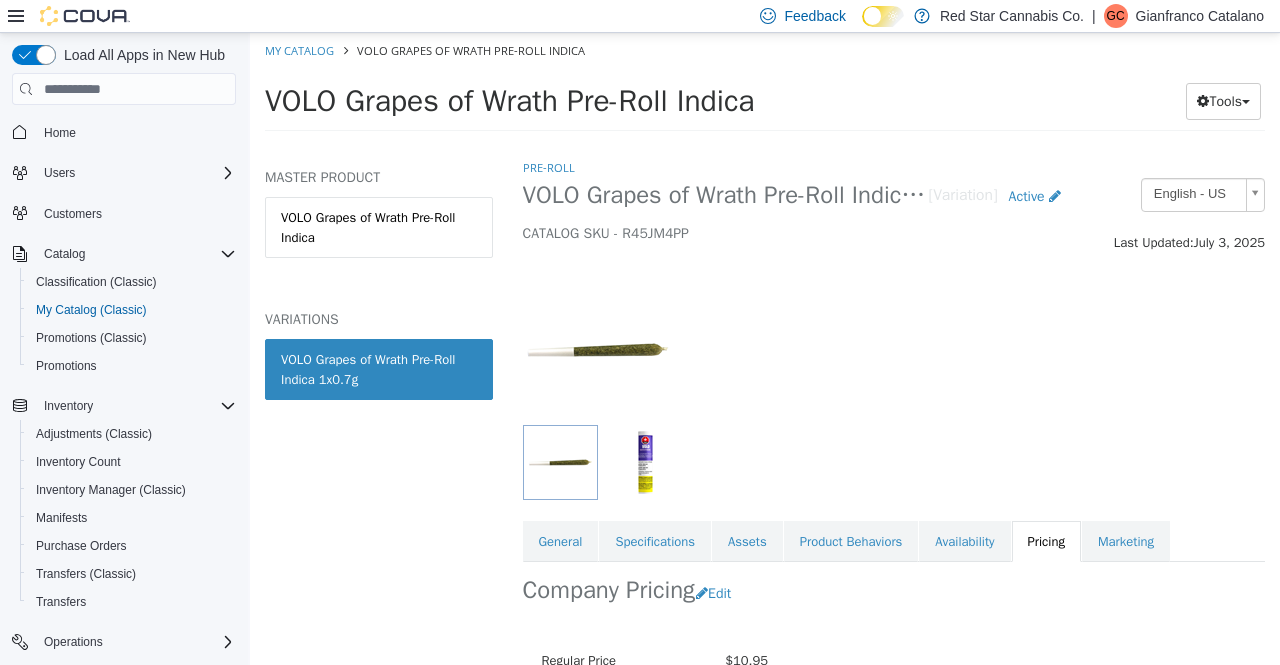 scroll, scrollTop: 210, scrollLeft: 0, axis: vertical 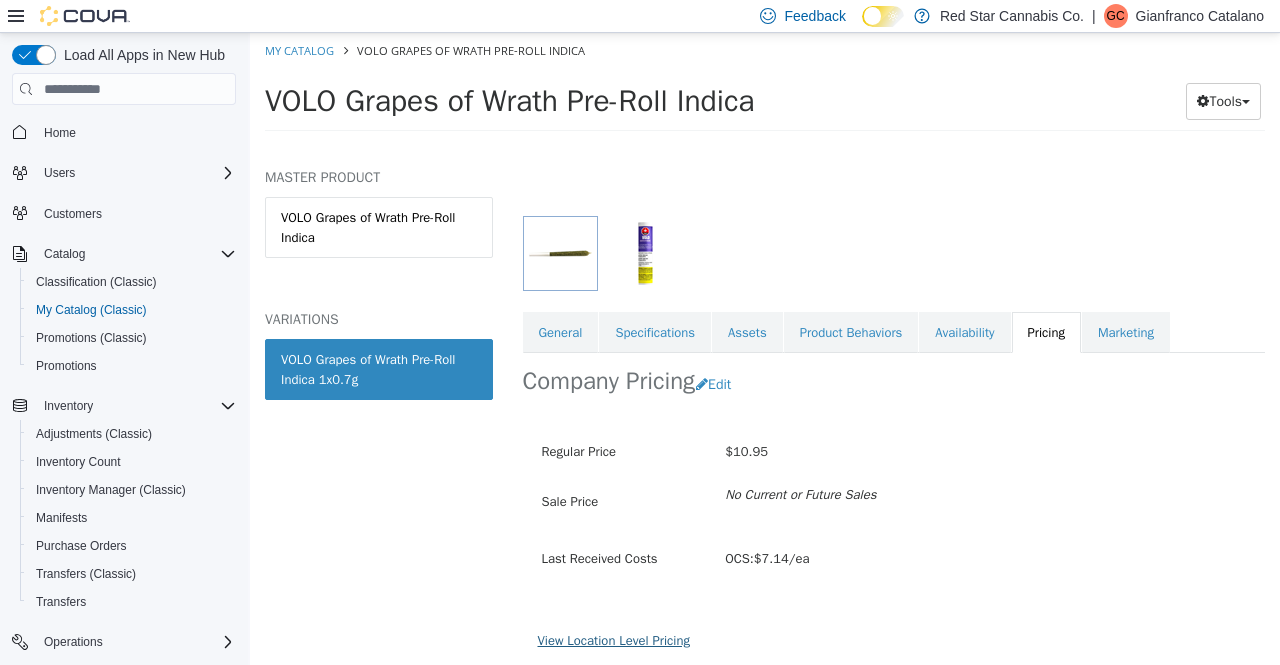click on "View Location Level Pricing" at bounding box center (614, 640) 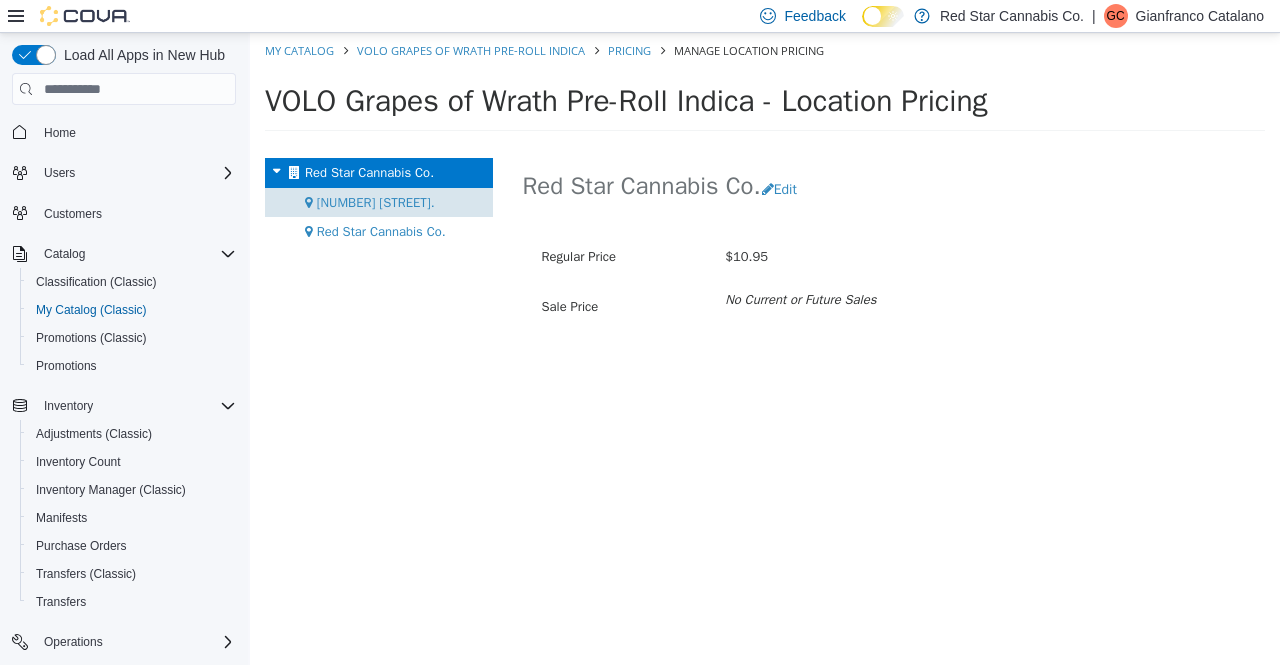 click on "[NUMBER] [STREET]." at bounding box center (376, 202) 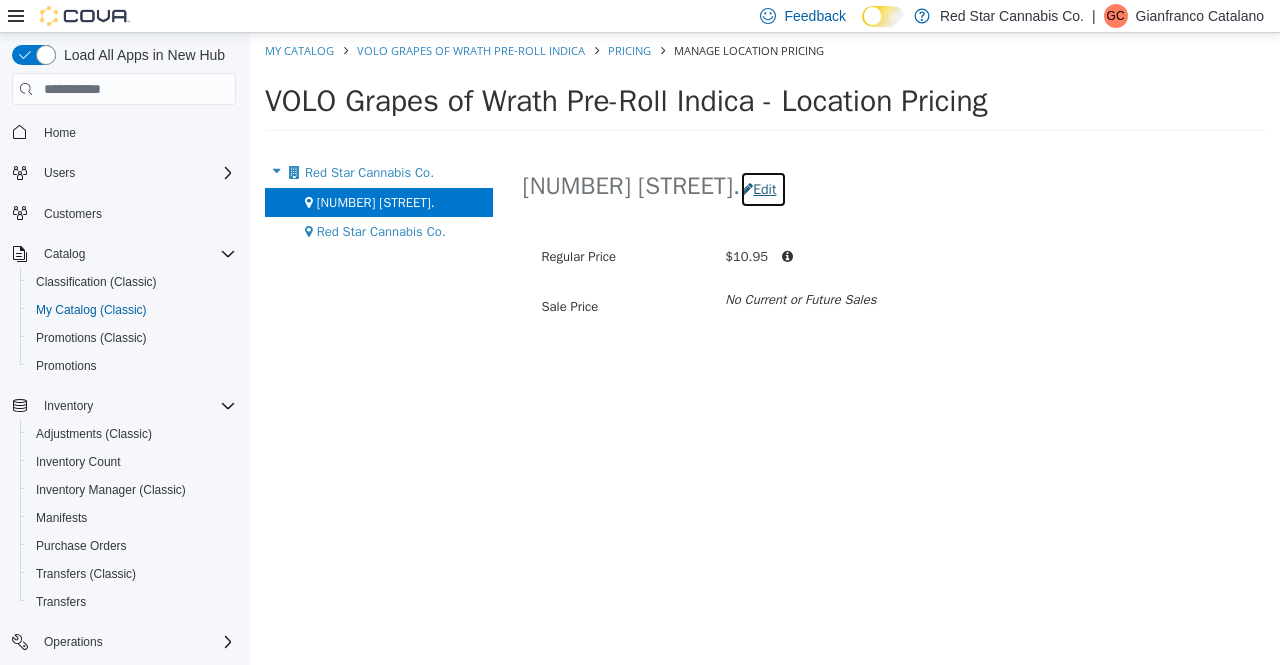 click on "Edit" at bounding box center [763, 189] 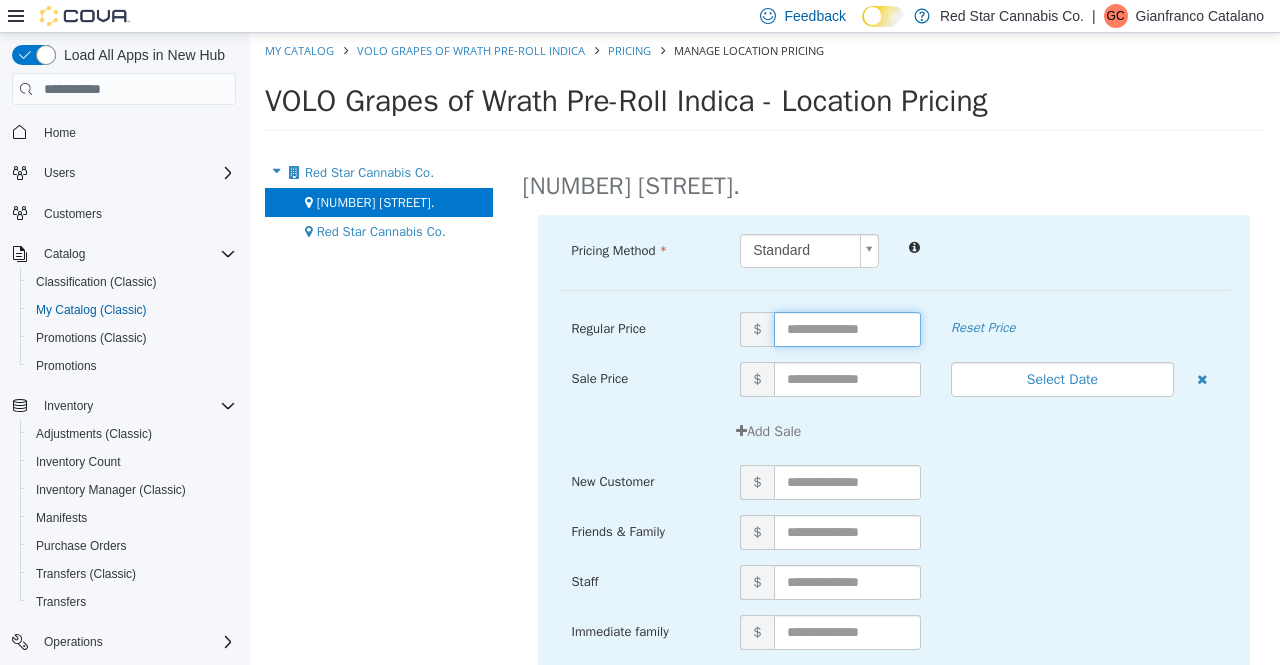click at bounding box center (847, 329) 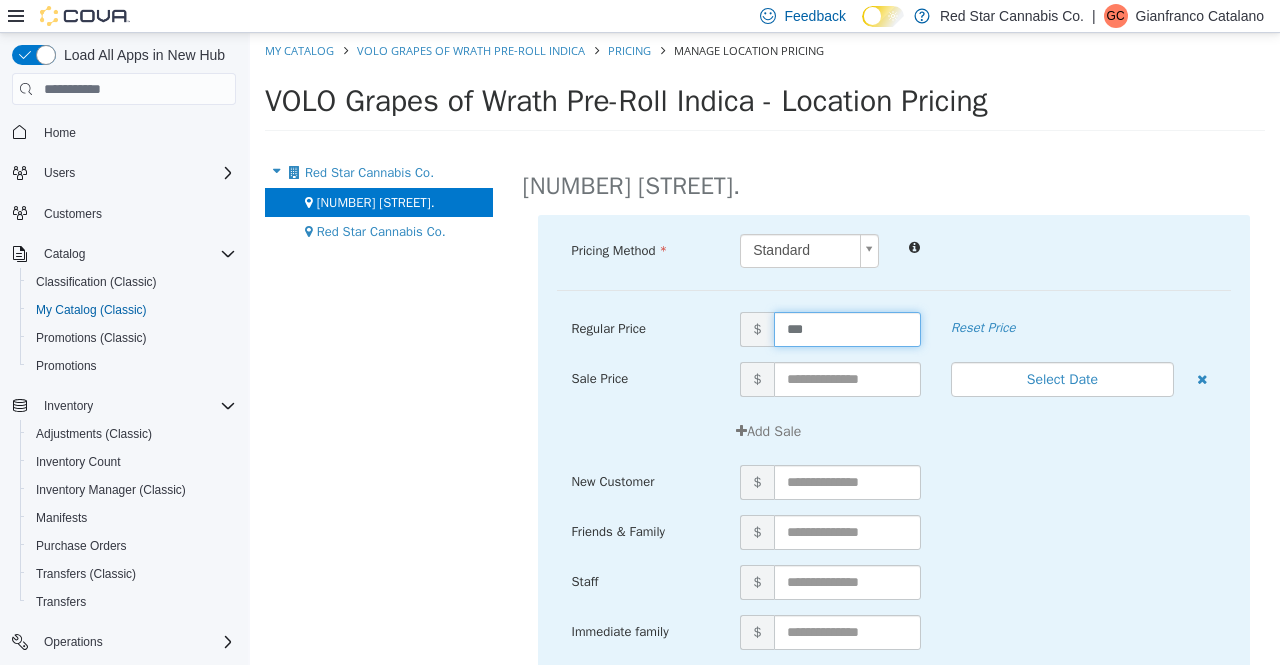 type on "****" 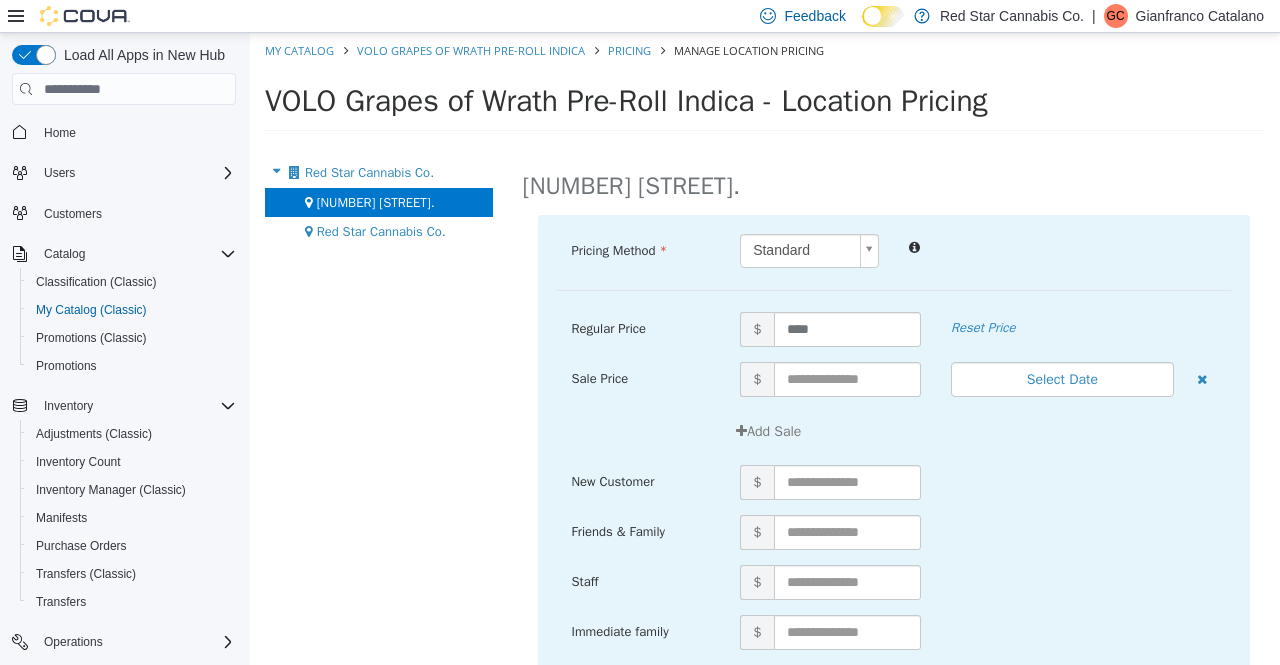 click on "[NUMBER] [STREET]
Pricing Method     Standard                             * Regular Price $ **** Reset Price Sale Price $ Select Date     (UTC-4) [CITY]                                Add Sale New Customer $ Friends & Family $ Staff $ Immediate family $ loyalty rewards  $ inventory adjustments $ Cancel Save" at bounding box center (894, 411) 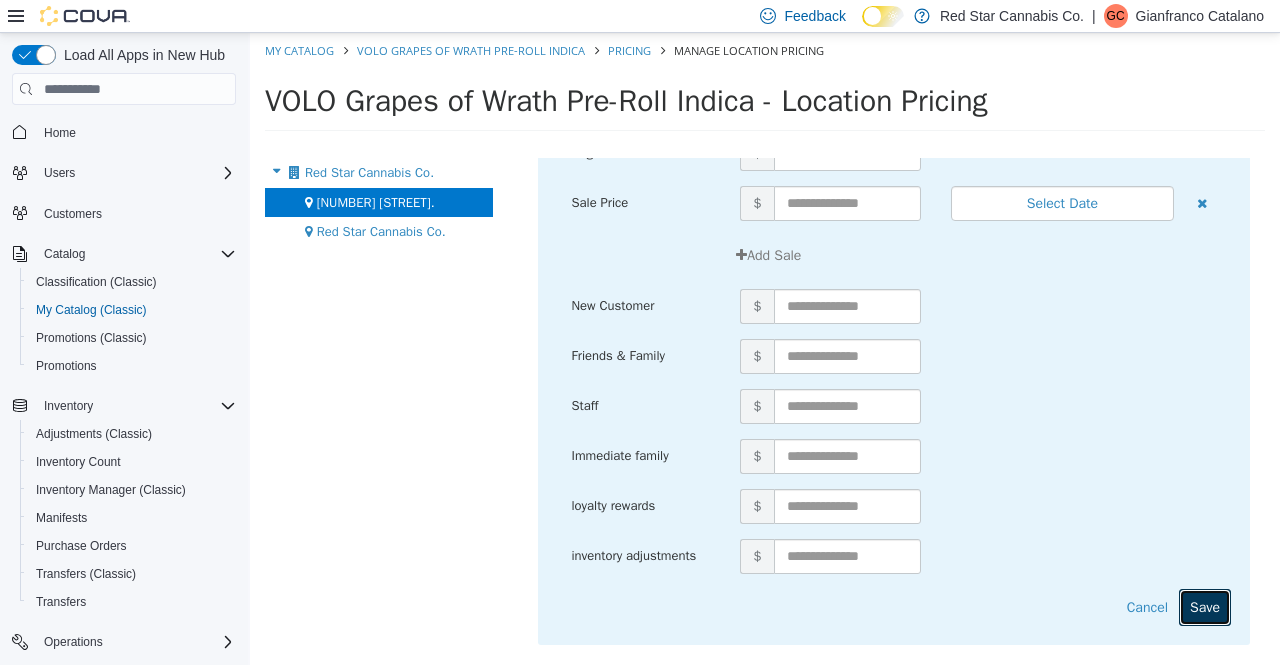 click on "Save" at bounding box center [1205, 607] 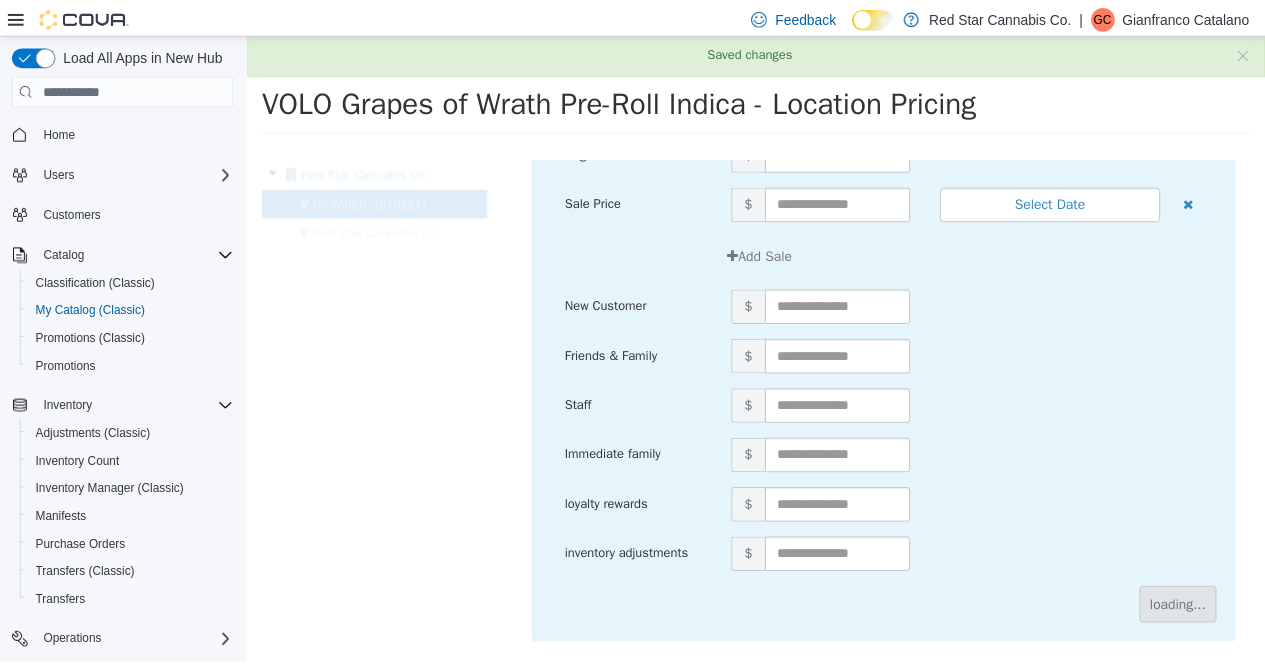 scroll, scrollTop: 0, scrollLeft: 0, axis: both 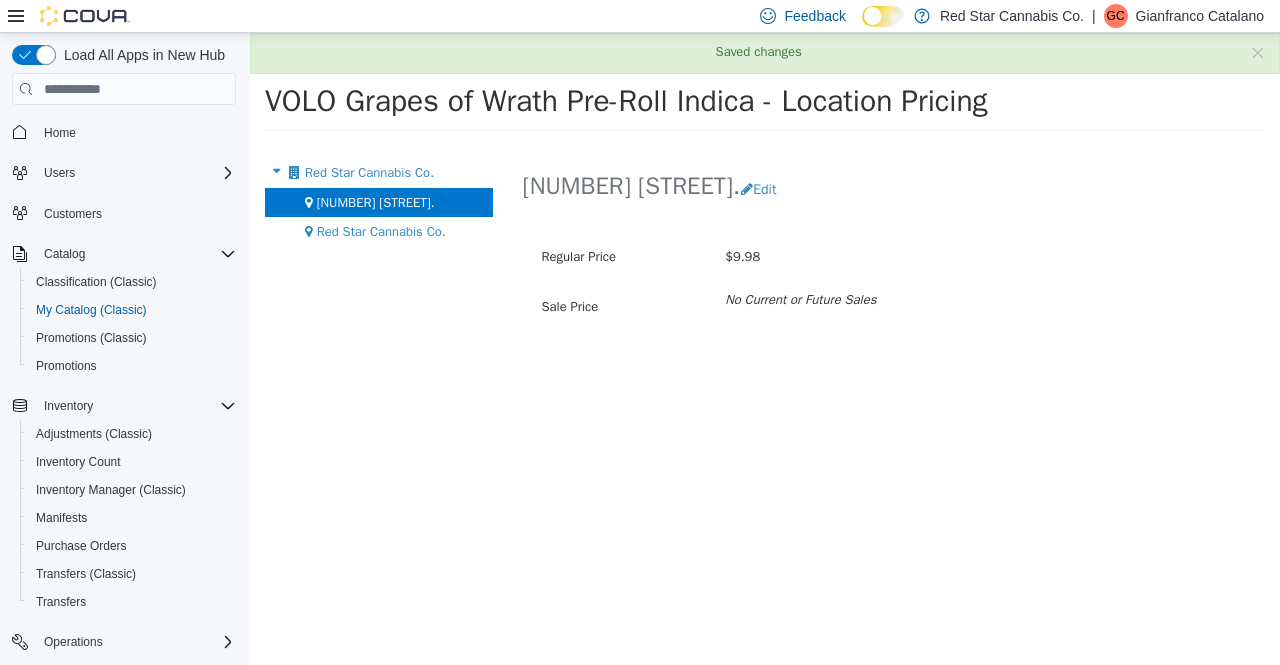 click on "[NUMBER] [STREET]." at bounding box center (379, 203) 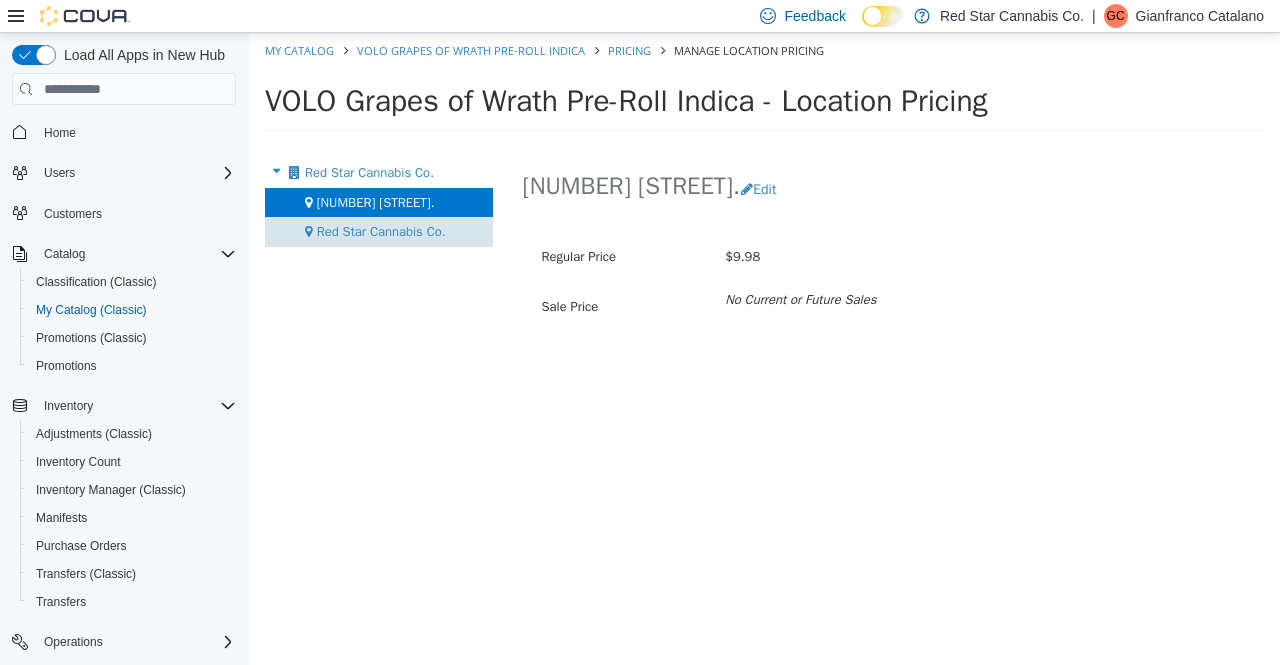 click on "Red Star Cannabis Co." at bounding box center (381, 231) 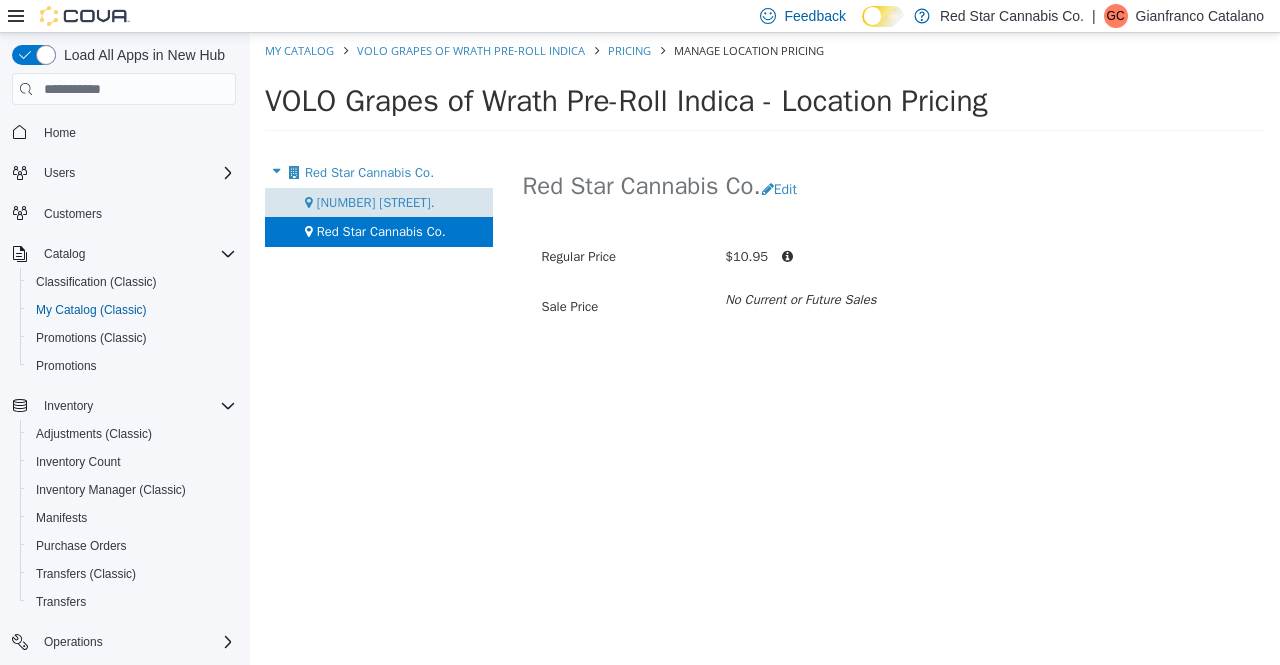 click on "[NUMBER] [STREET]." at bounding box center (376, 202) 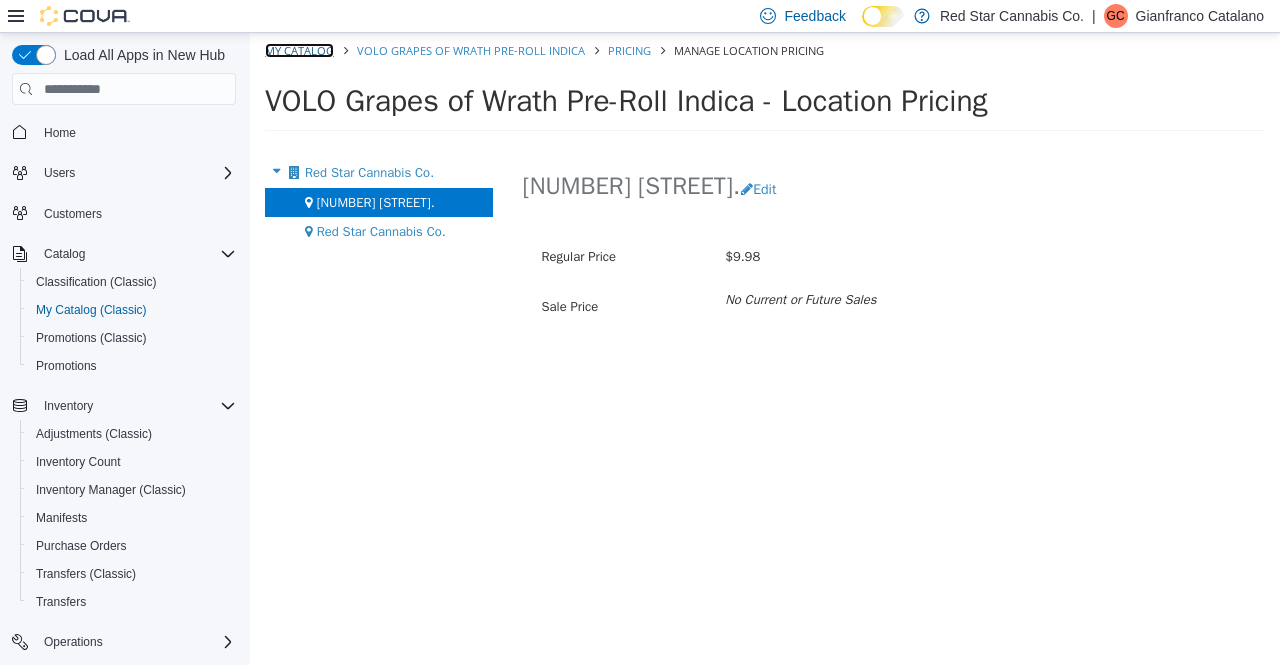 click on "My Catalog" at bounding box center [299, 50] 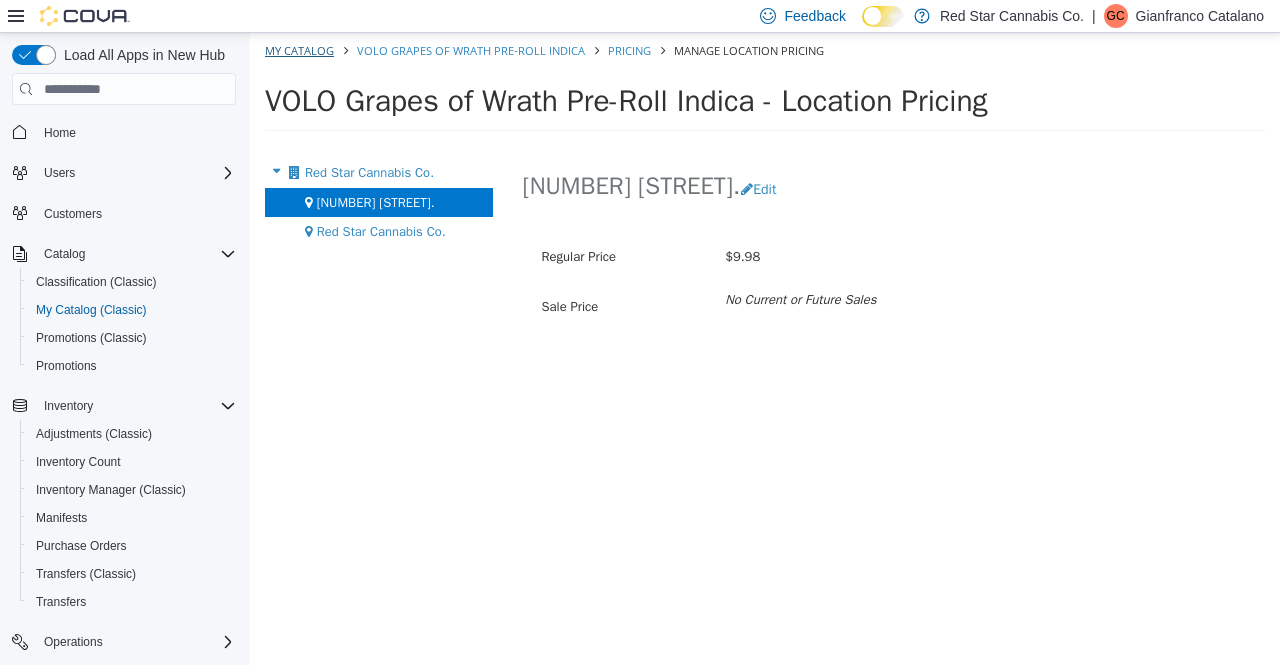 select on "**********" 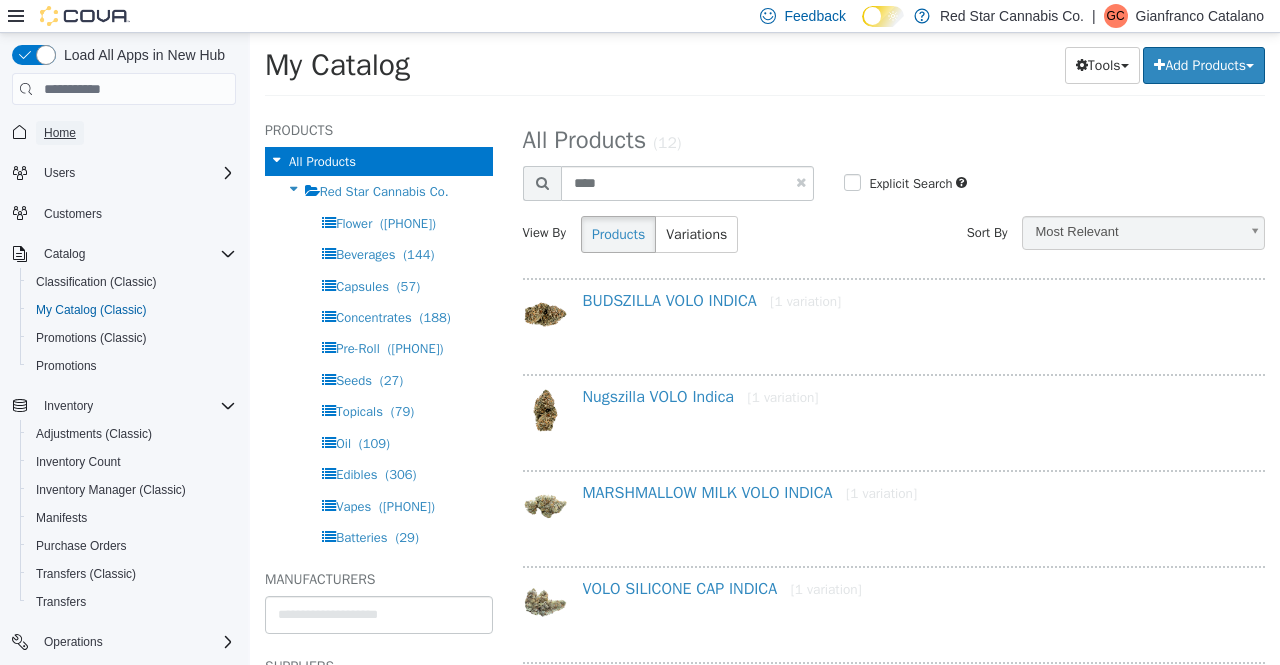 click on "Home" at bounding box center [60, 133] 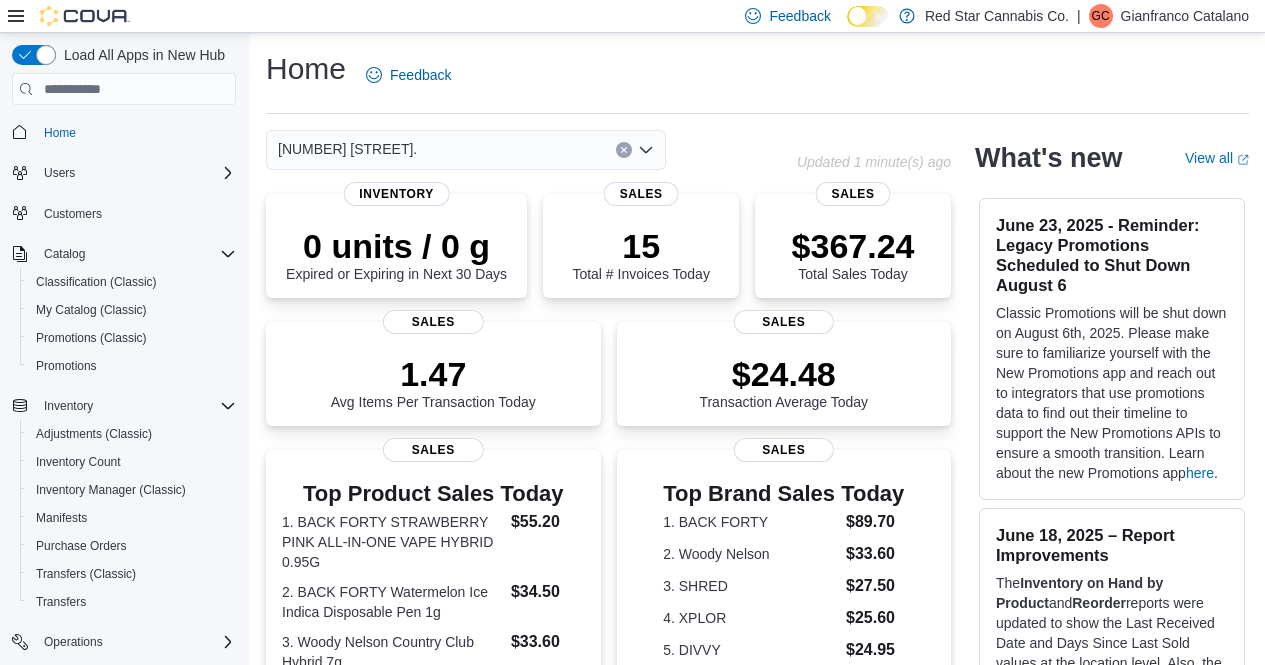 click 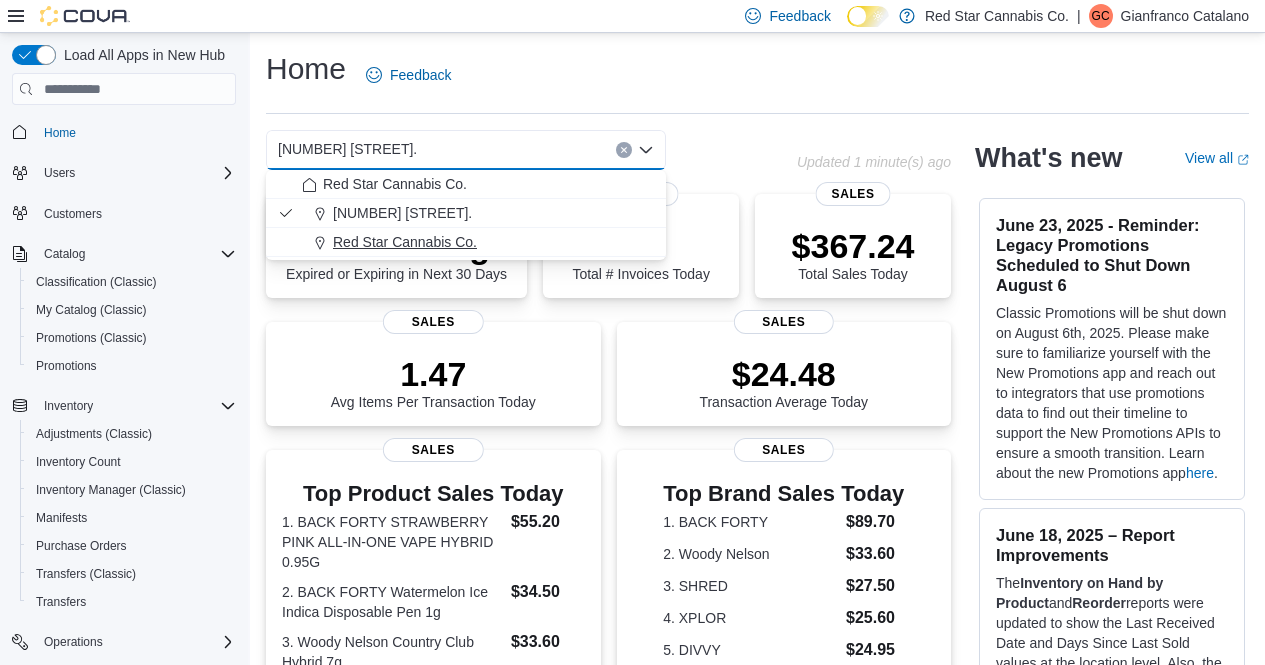 click on "Red Star Cannabis Co." at bounding box center (405, 242) 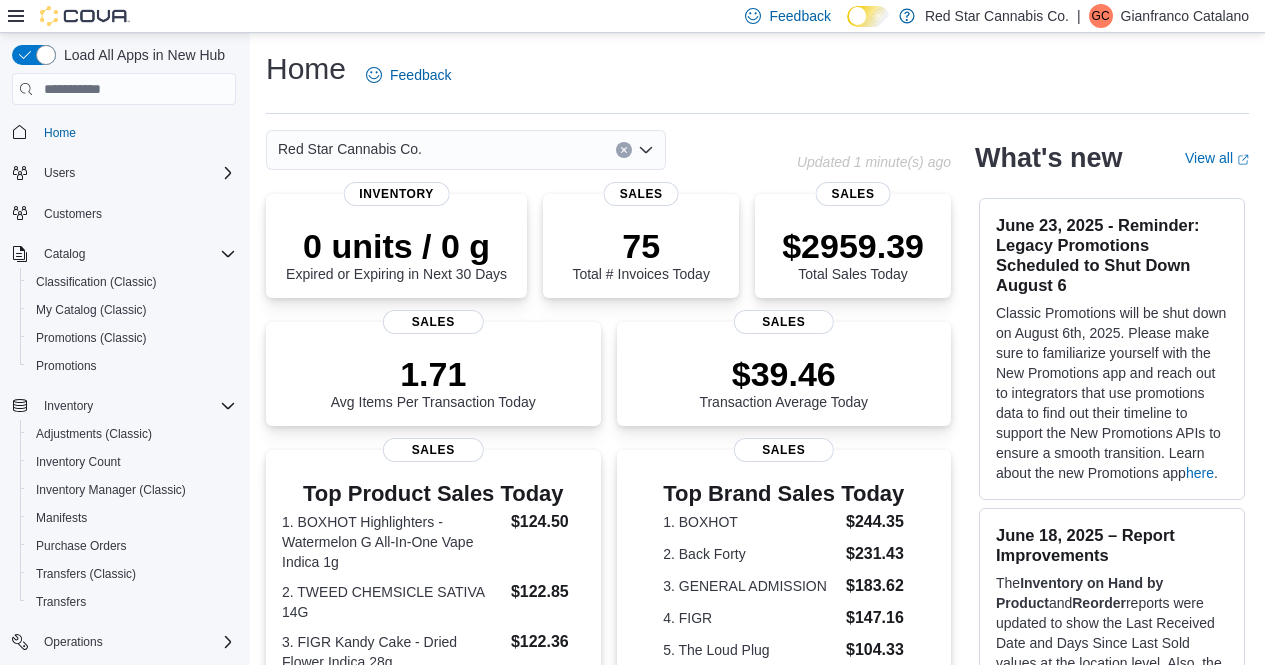 click 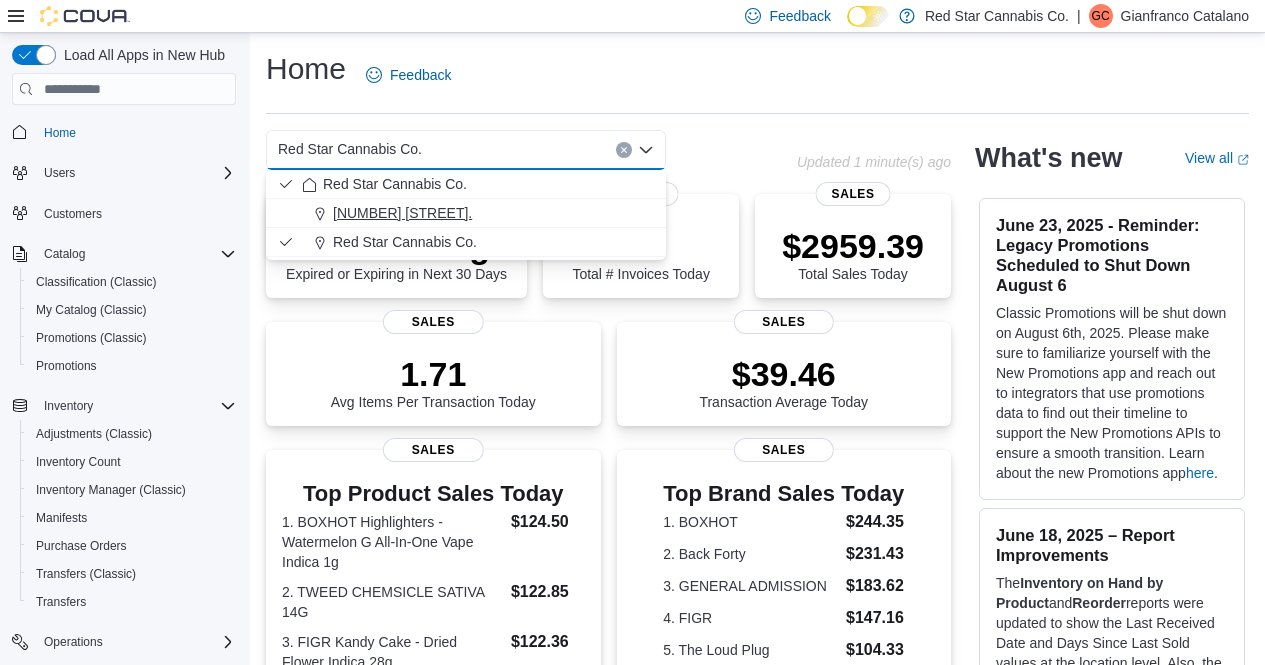 click on "[NUMBER] [STREET]." at bounding box center (478, 213) 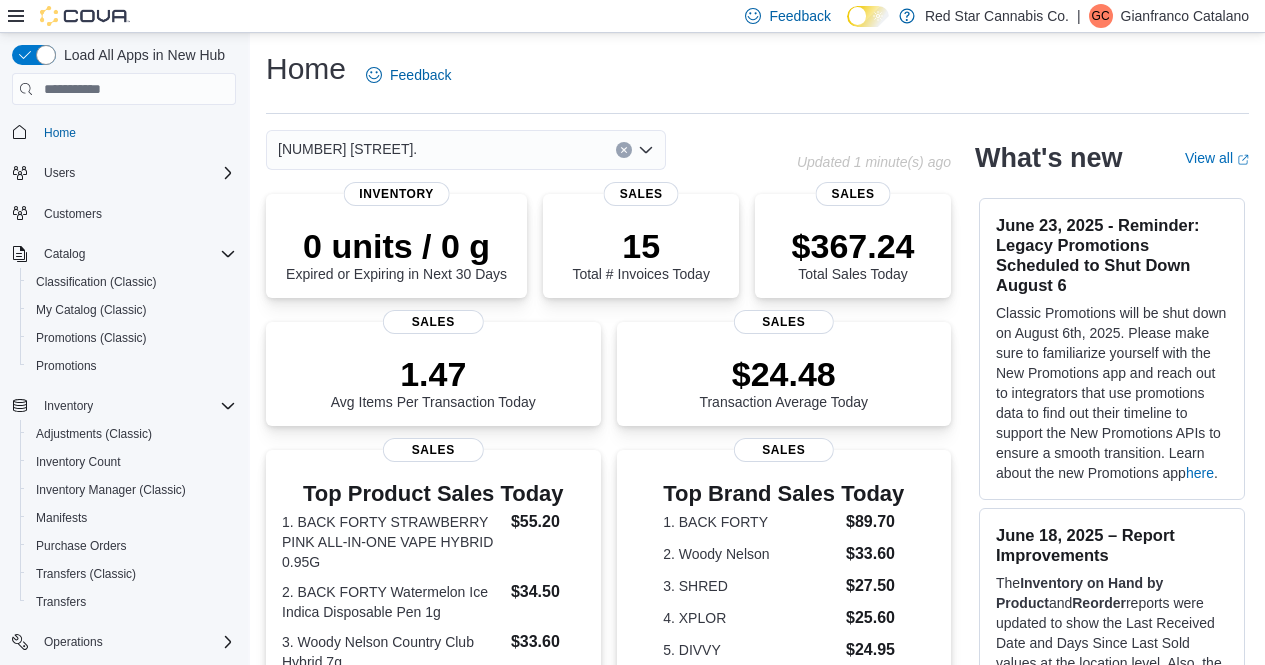 click on "[NUMBER] [STREET]." at bounding box center (466, 150) 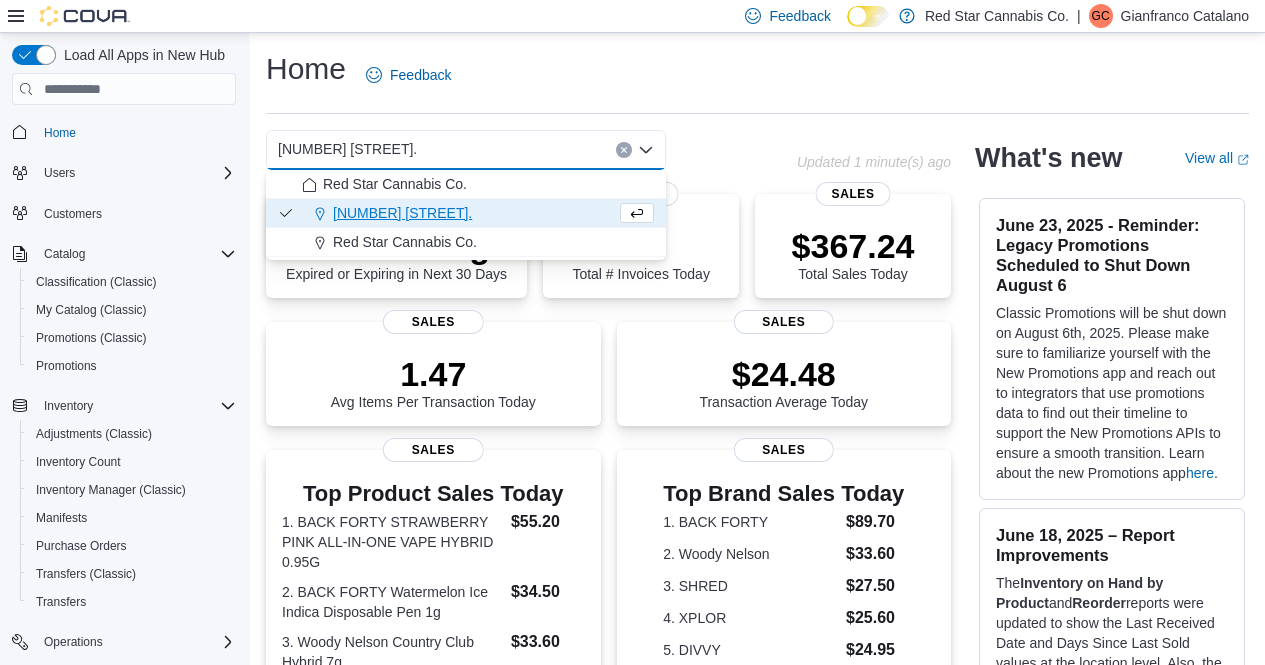 click 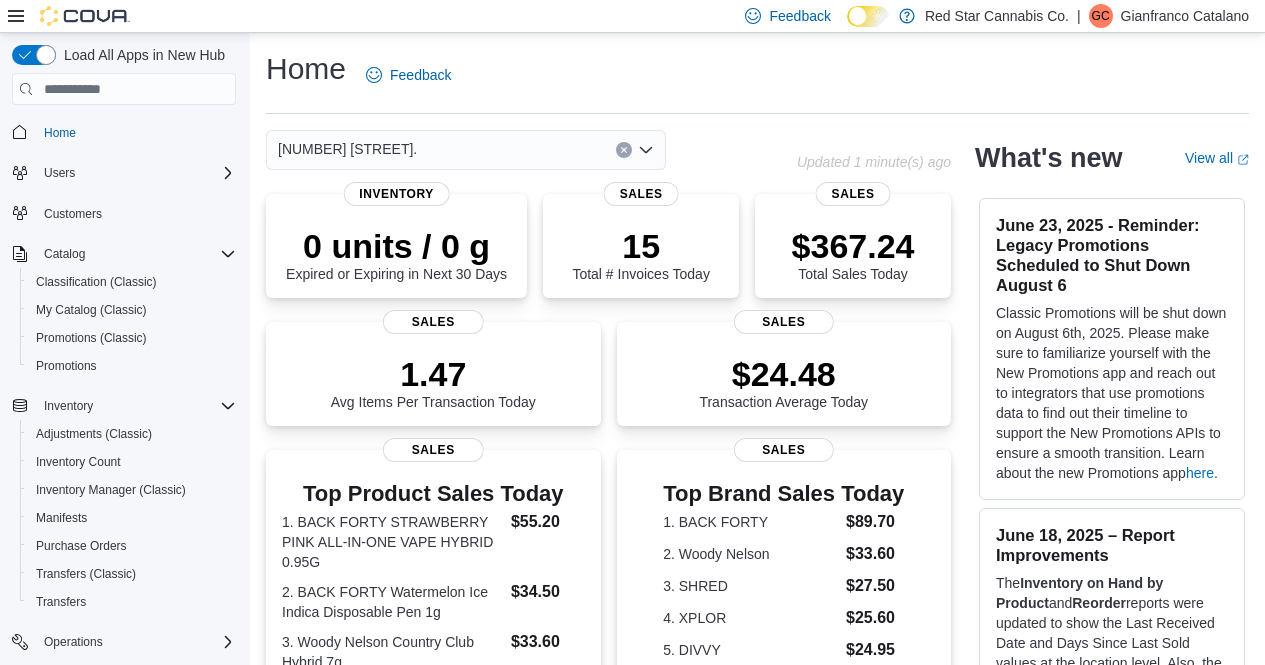 click 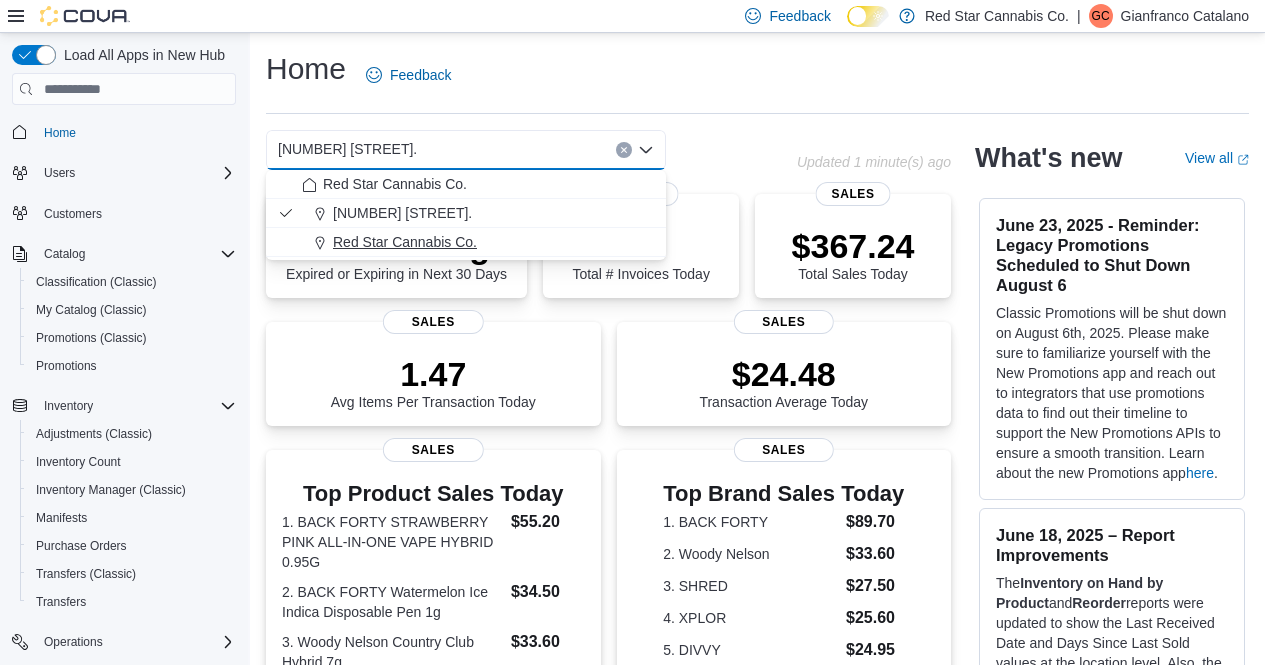 click on "Red Star Cannabis Co." at bounding box center (478, 242) 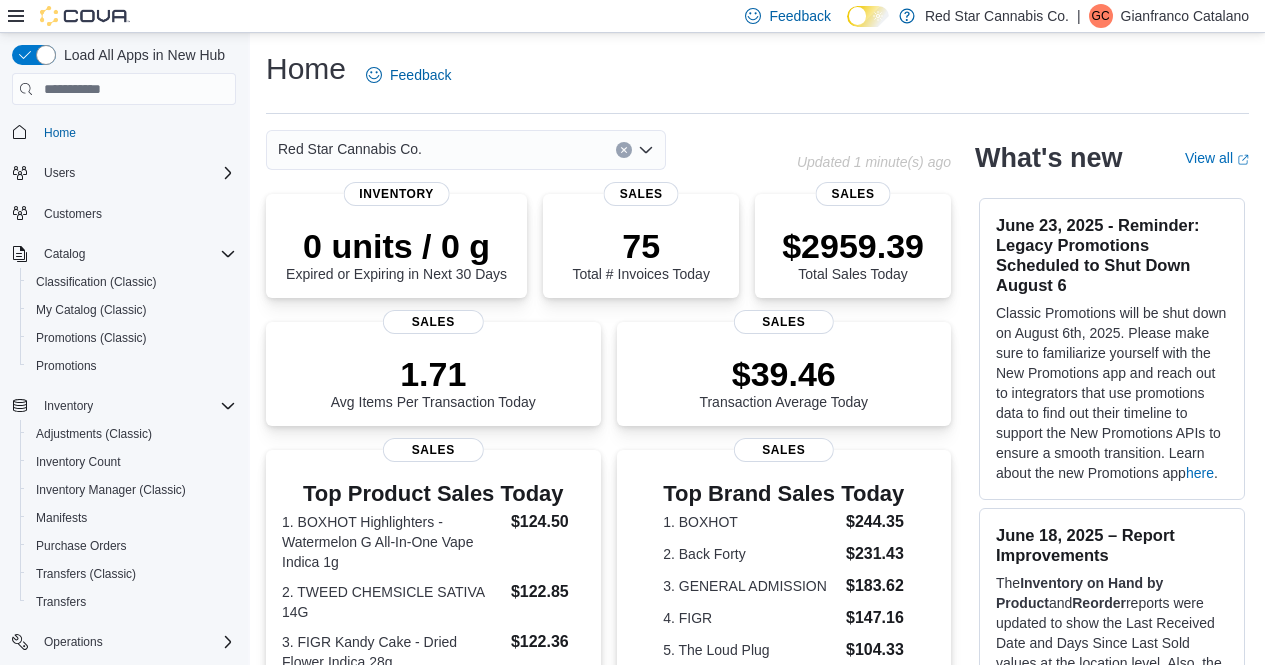 click 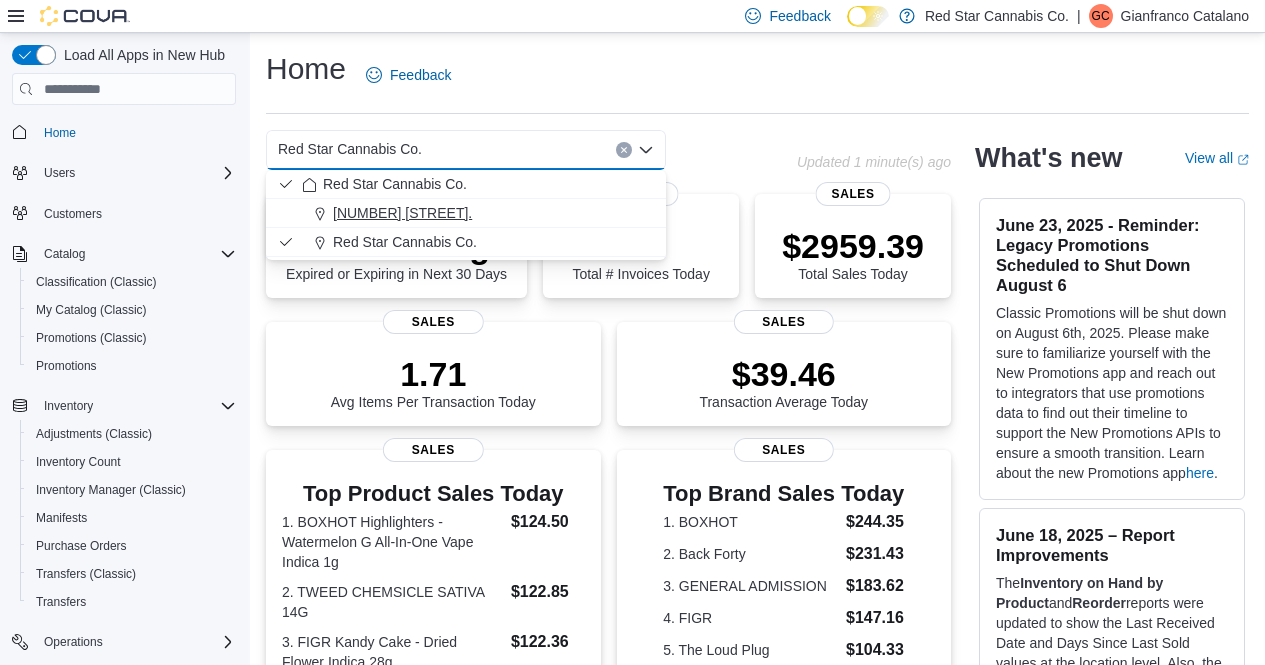click on "[NUMBER] [STREET]." at bounding box center [478, 213] 